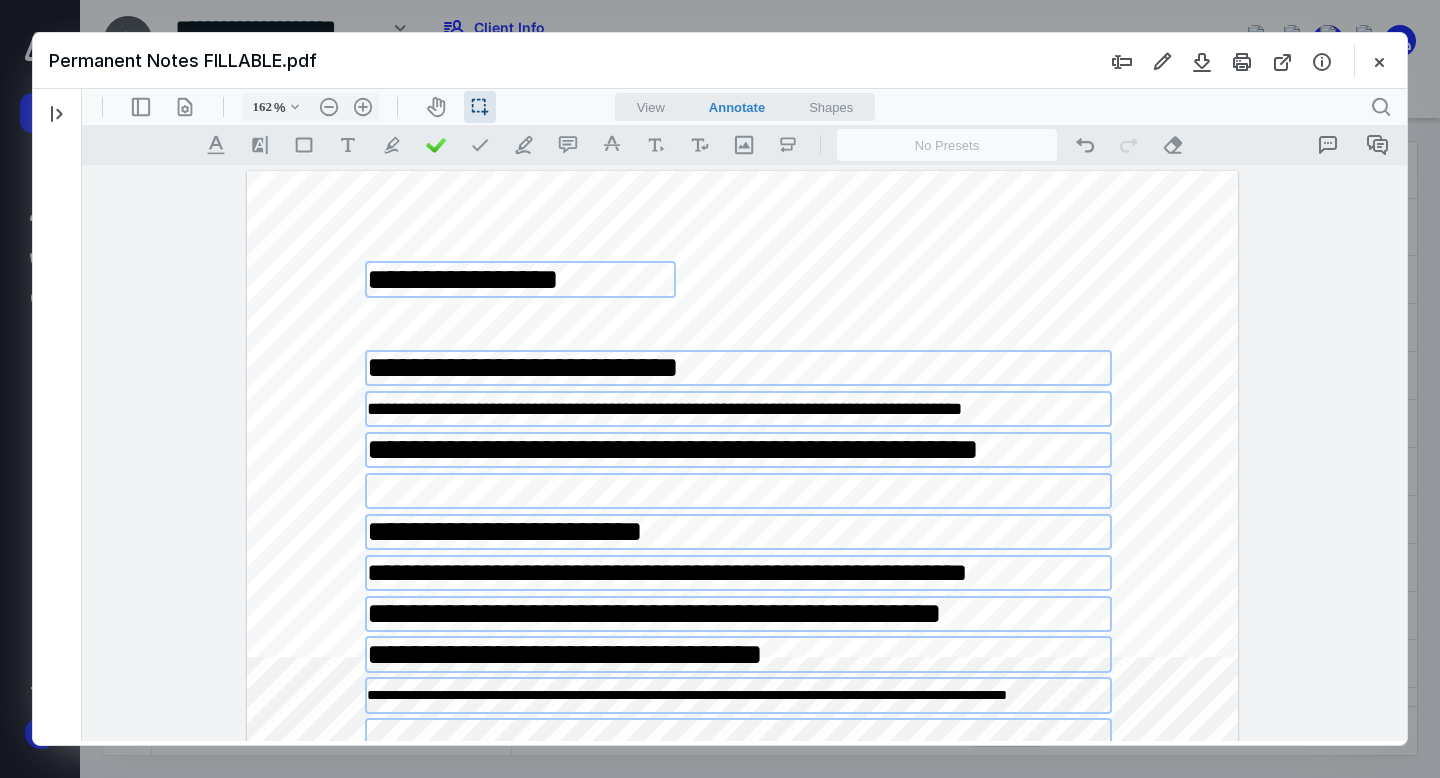 scroll, scrollTop: 0, scrollLeft: 0, axis: both 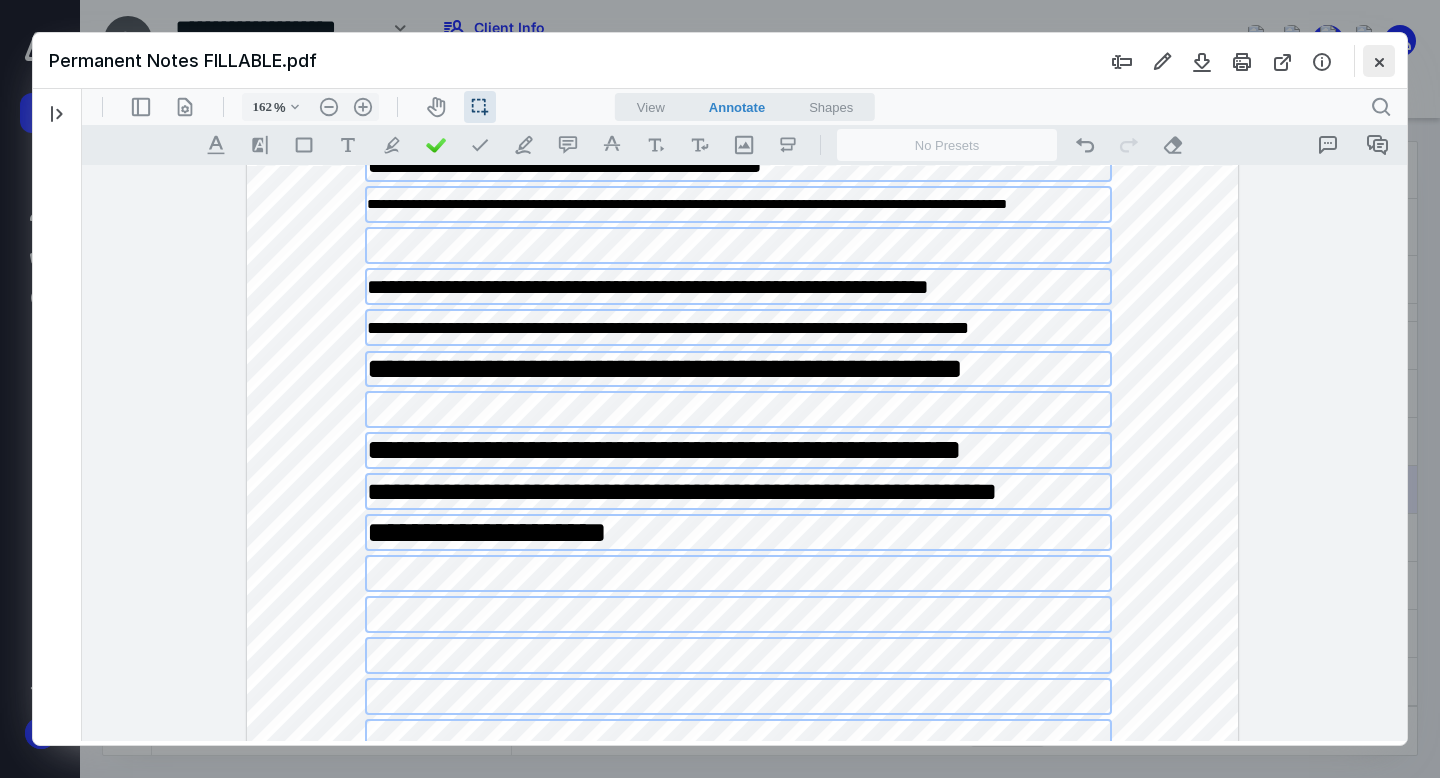 click at bounding box center [1379, 61] 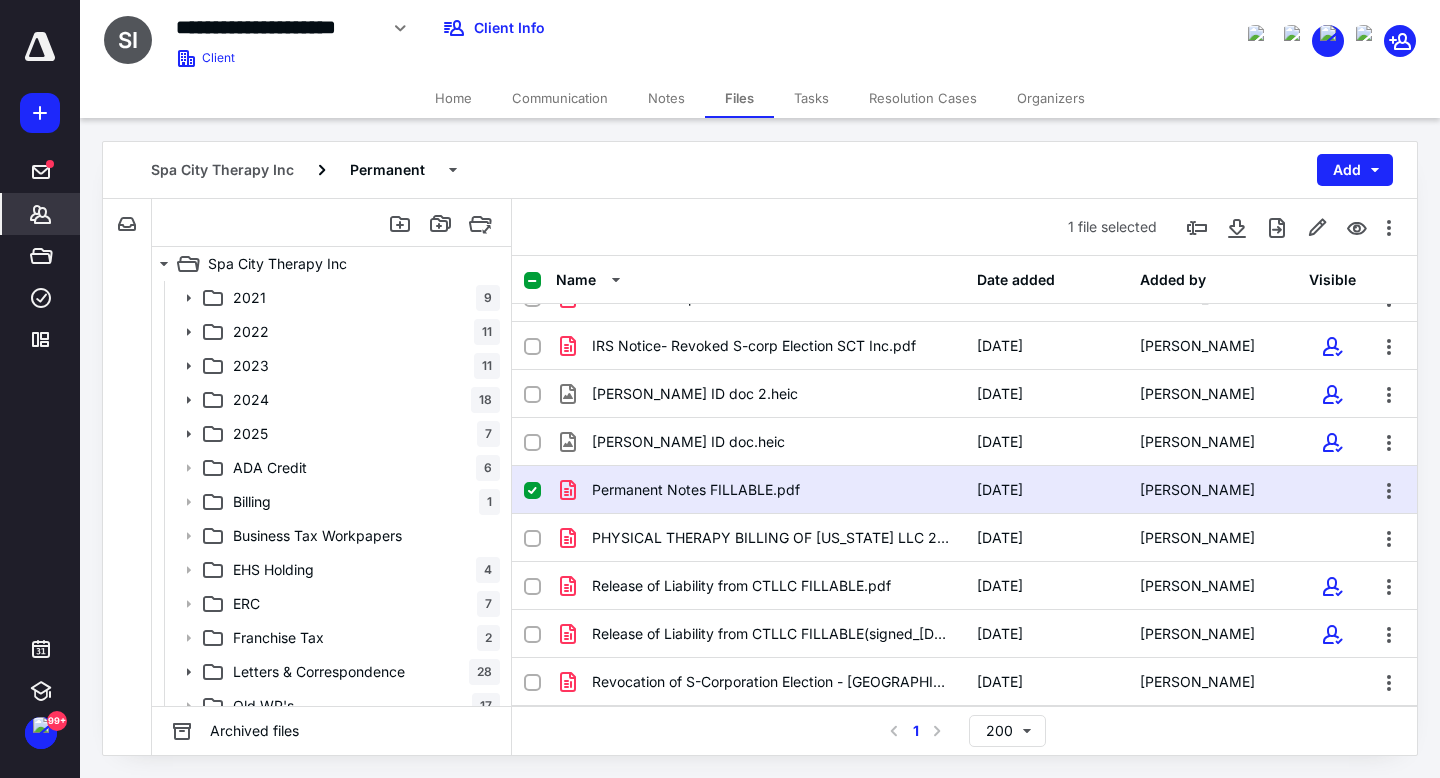 click 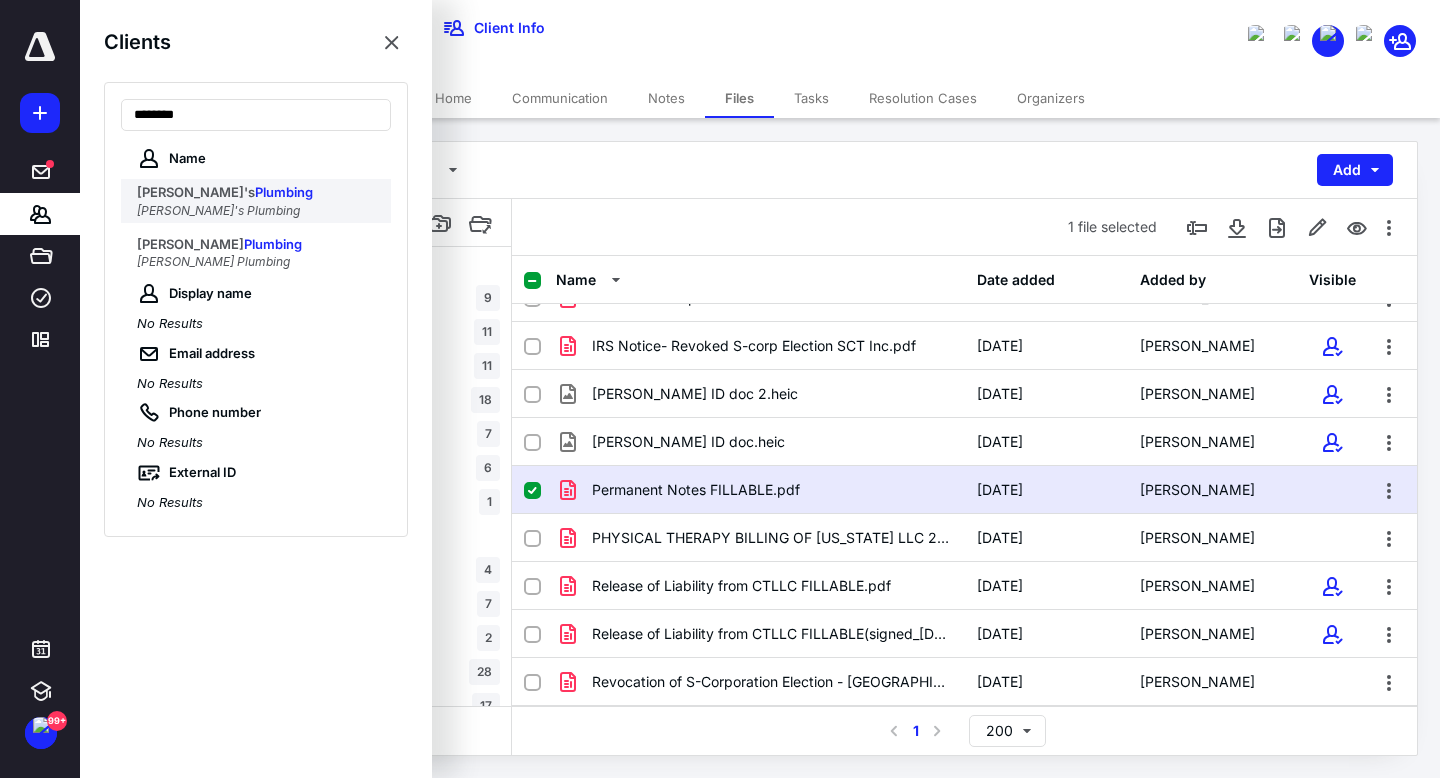 type on "********" 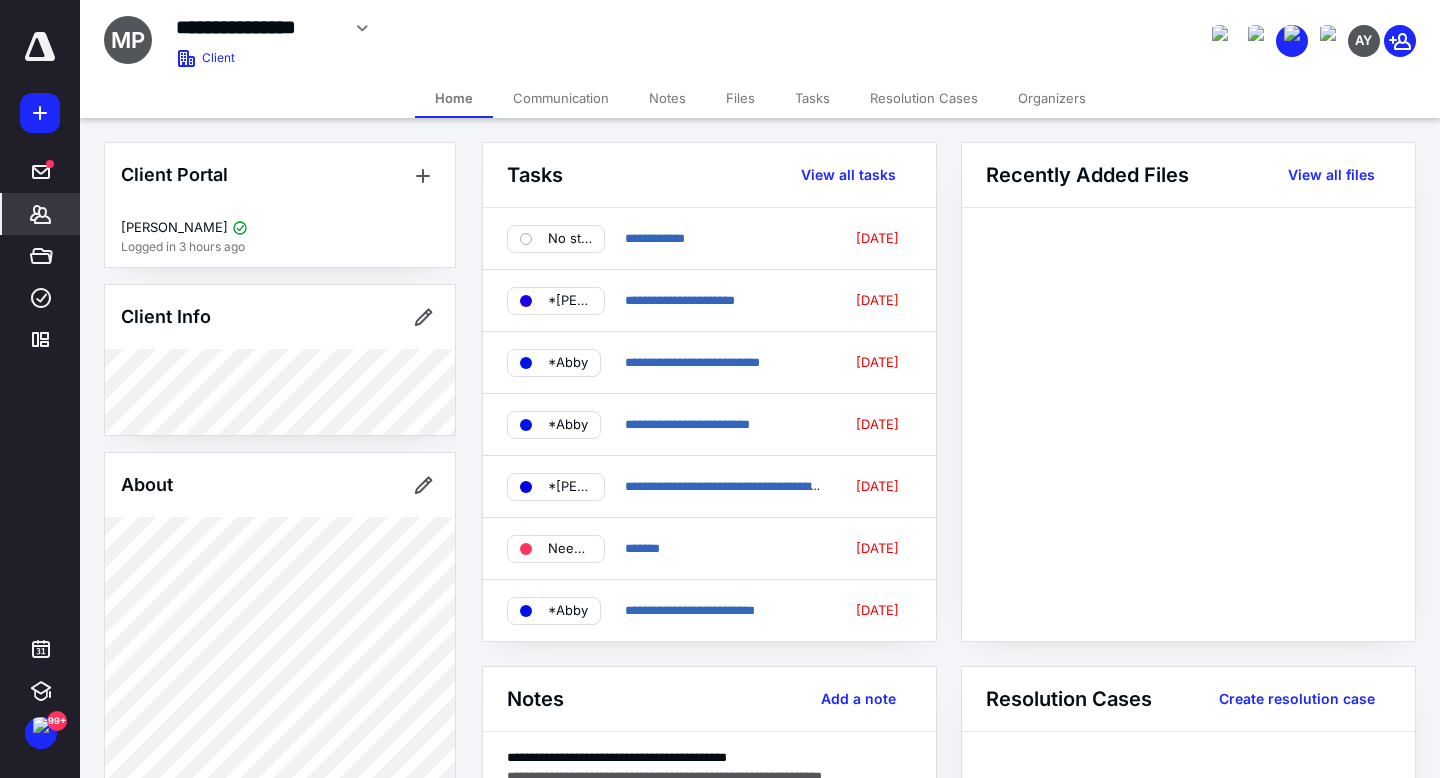click on "Files" at bounding box center (740, 98) 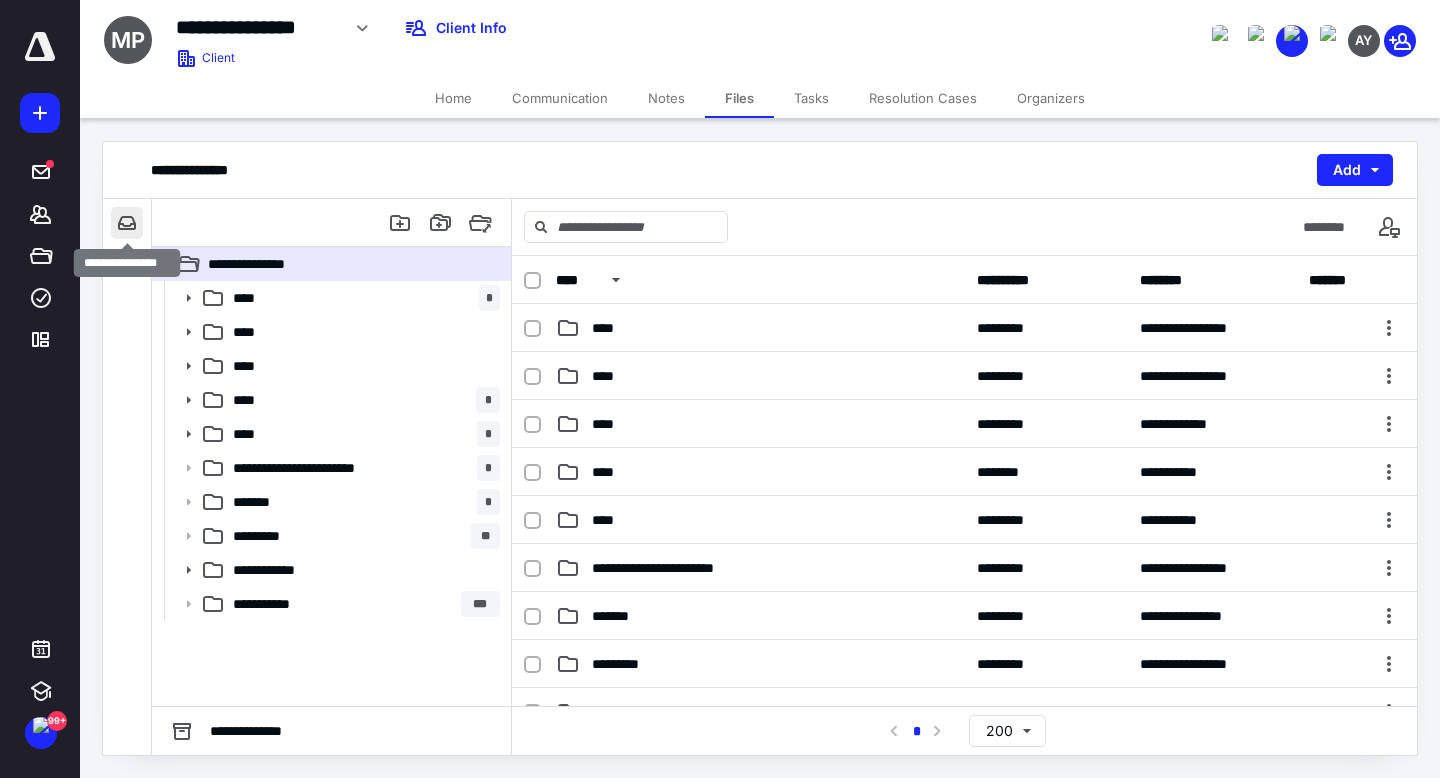 click at bounding box center [127, 223] 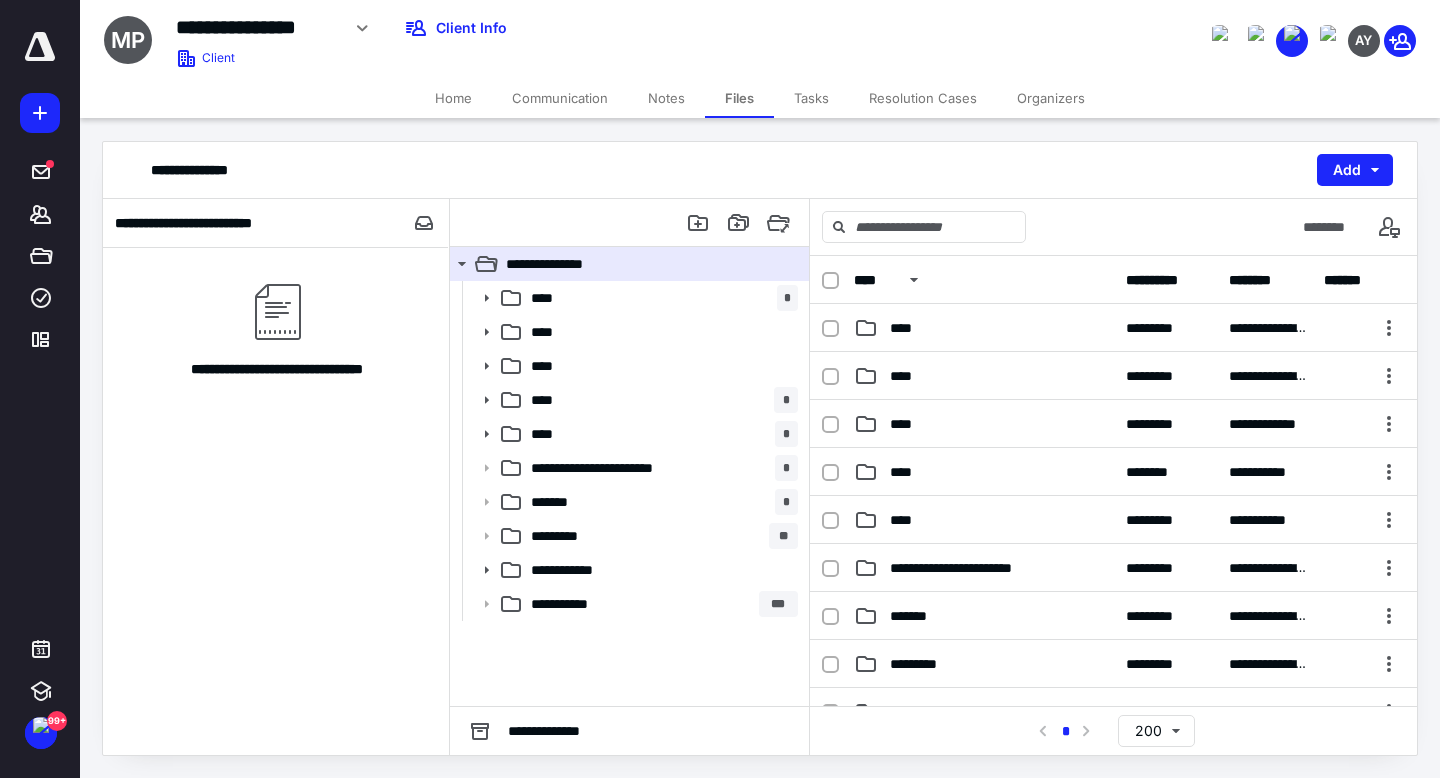 type 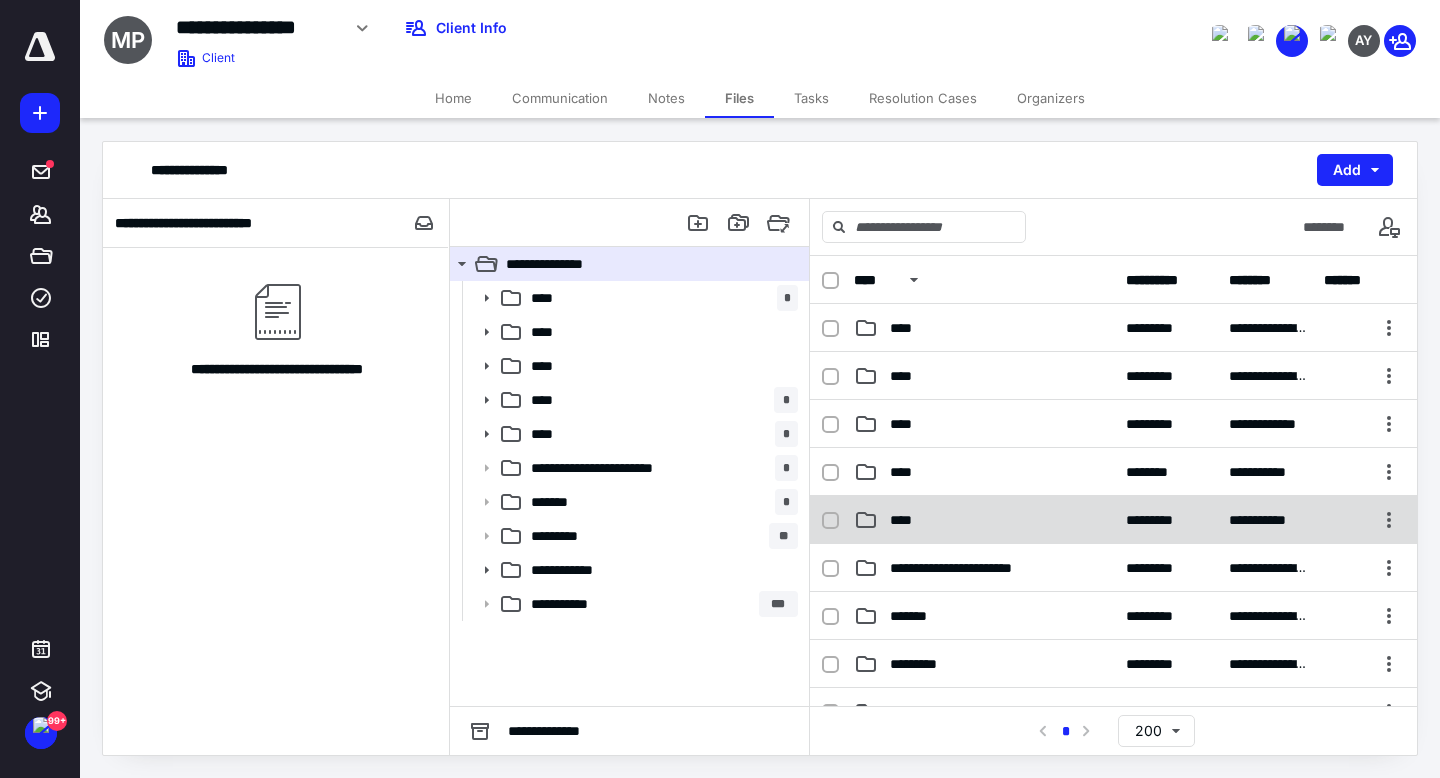 click on "****" at bounding box center [907, 520] 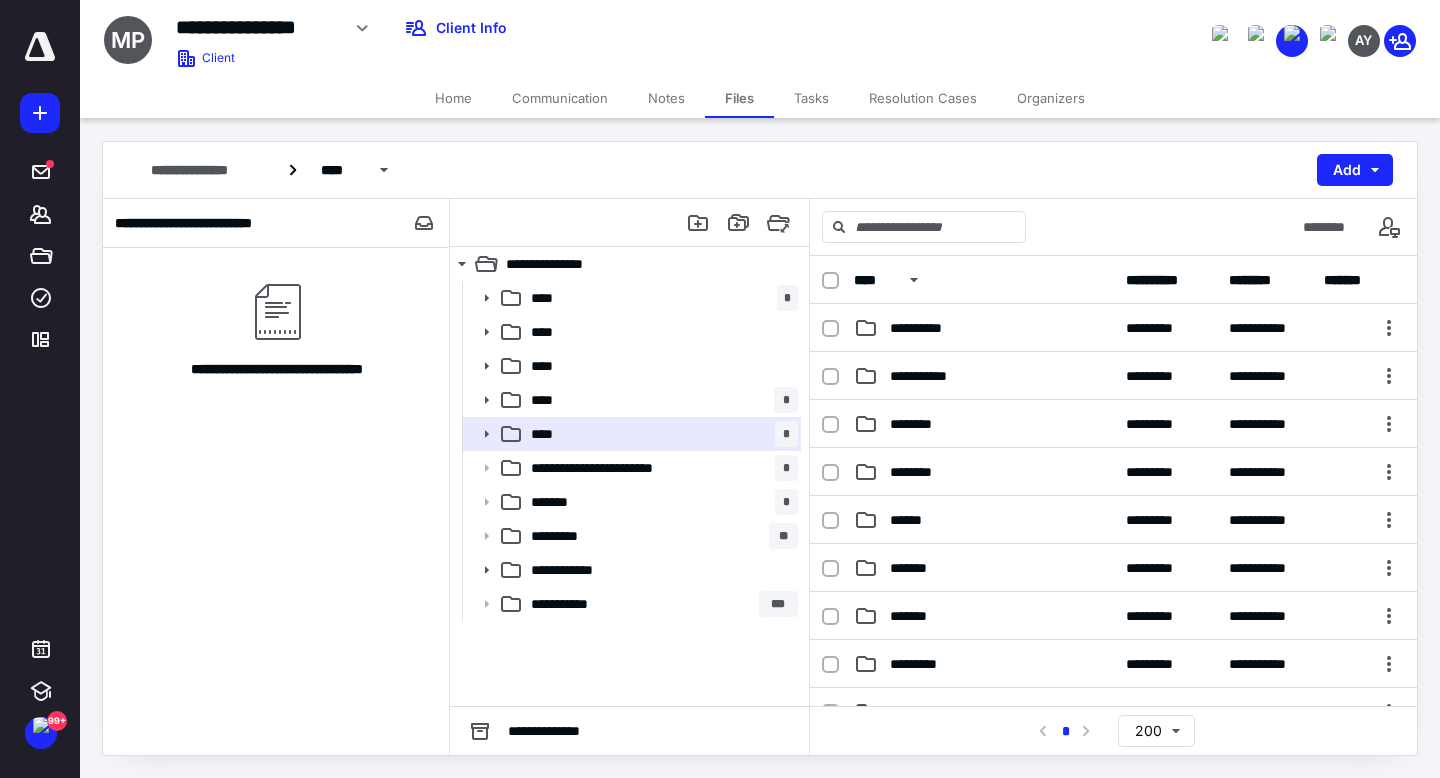 click on "*******" at bounding box center [917, 568] 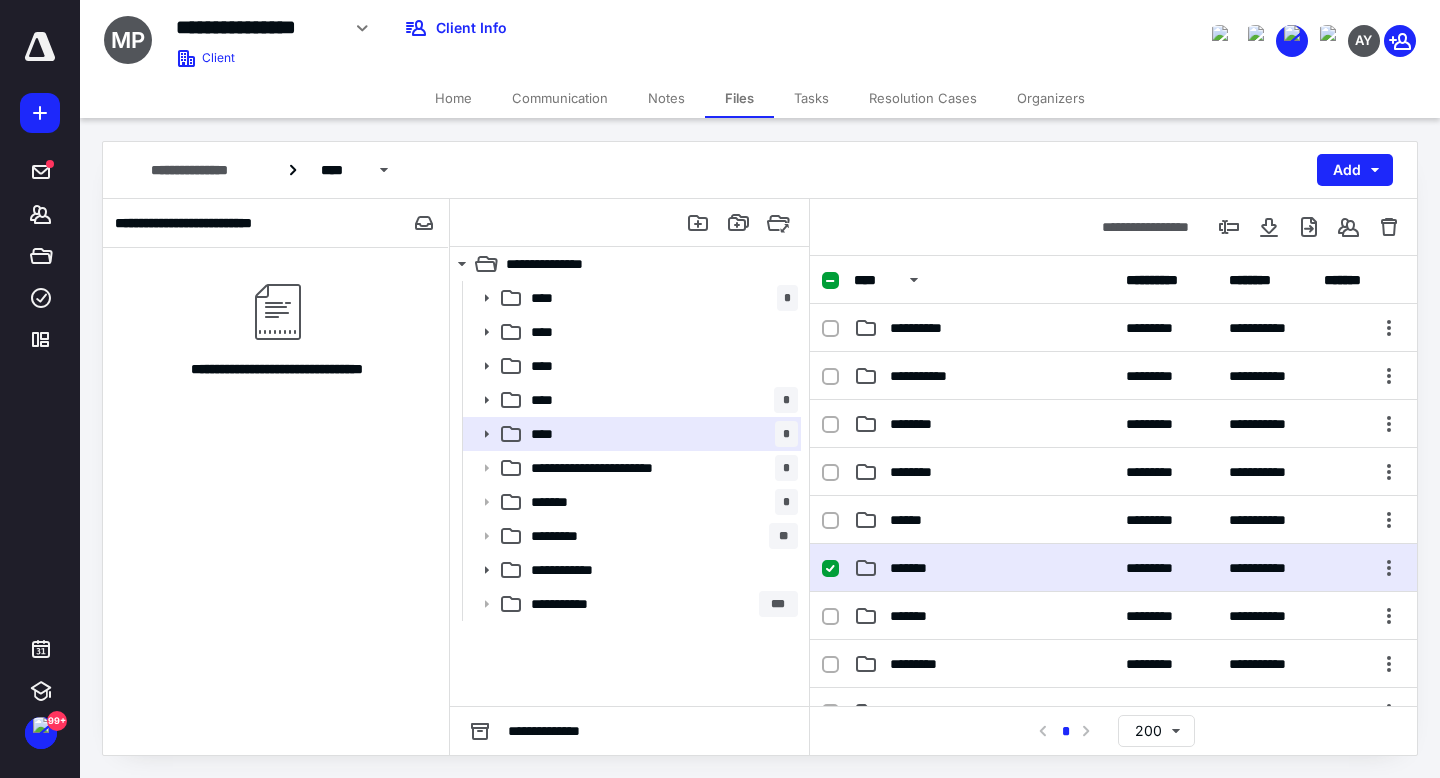 click on "*******" at bounding box center [917, 568] 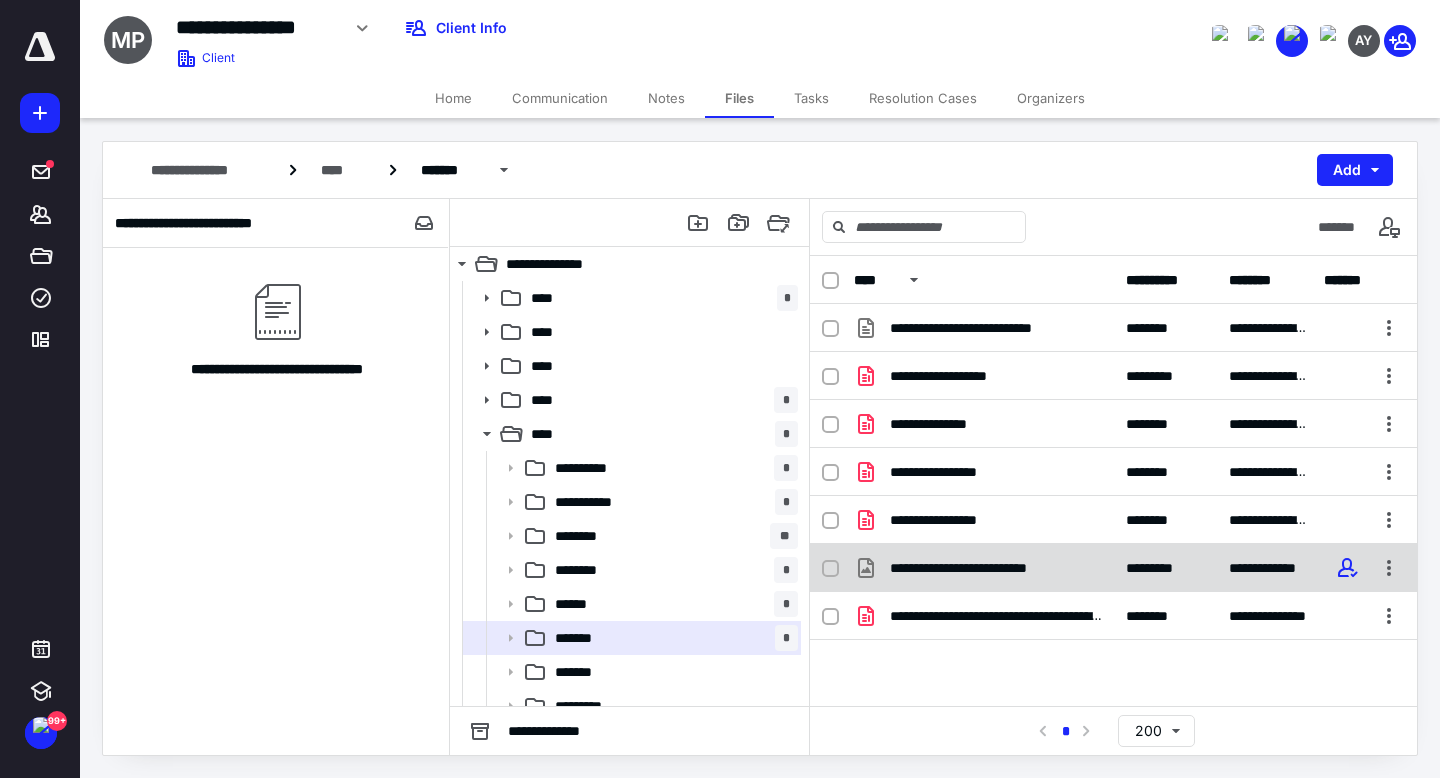 click on "**********" at bounding box center [991, 568] 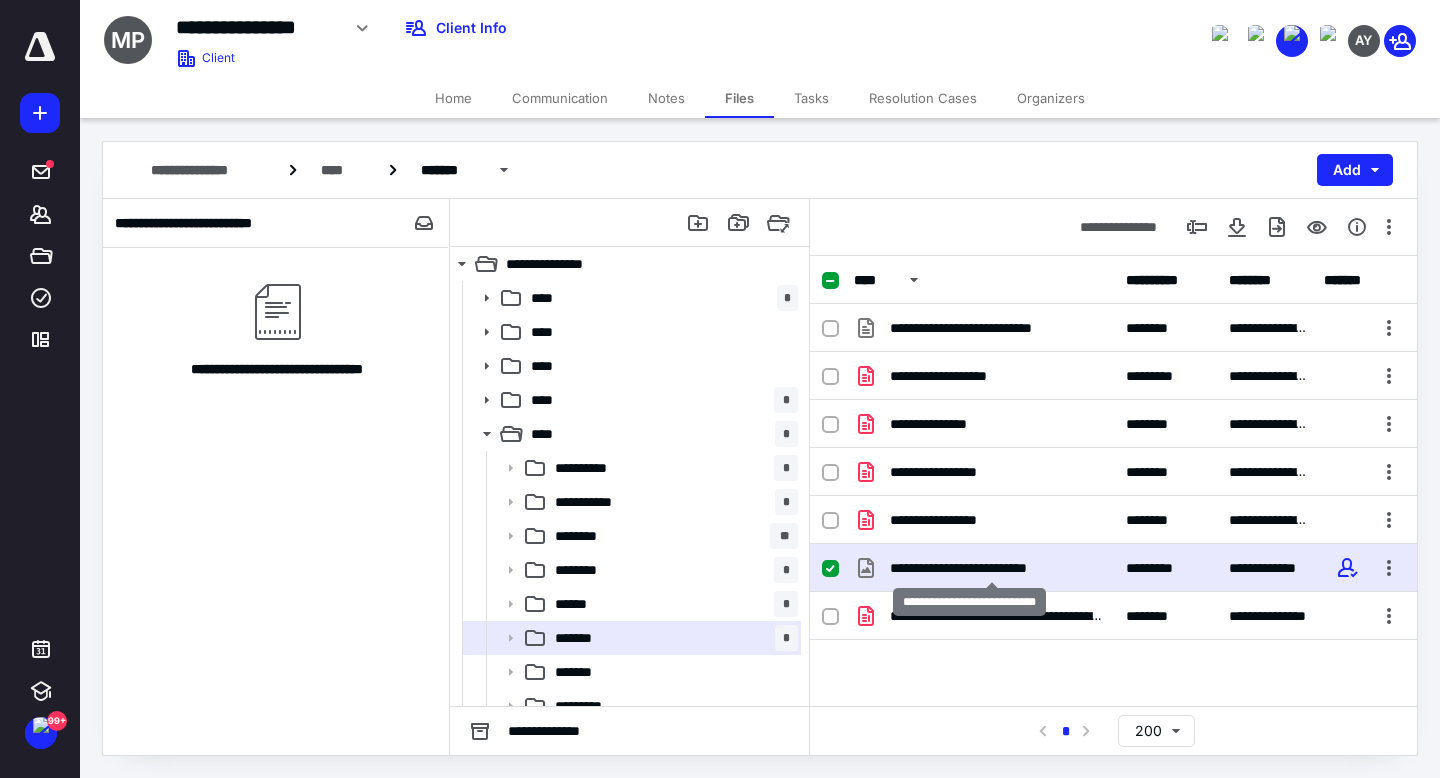 click on "**********" at bounding box center [991, 568] 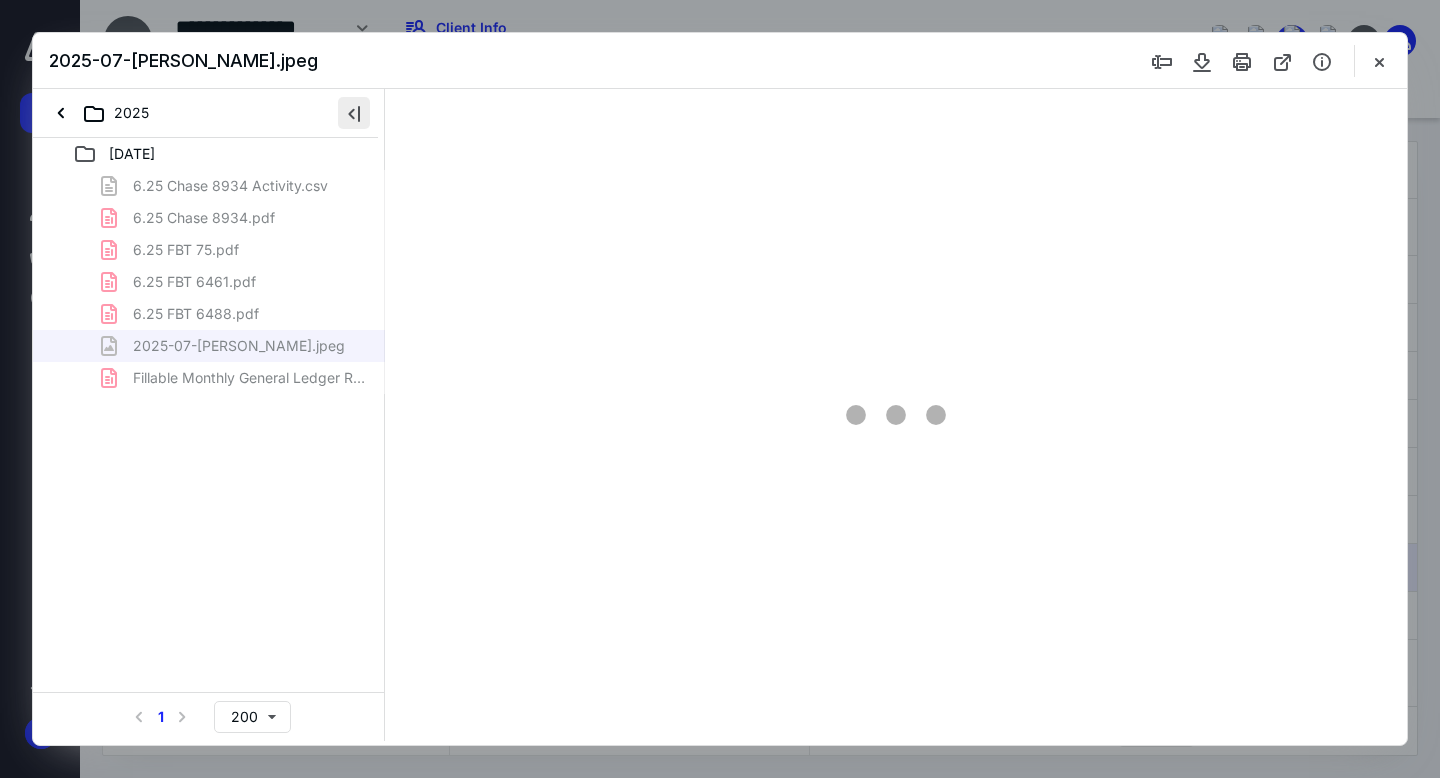 click at bounding box center [354, 113] 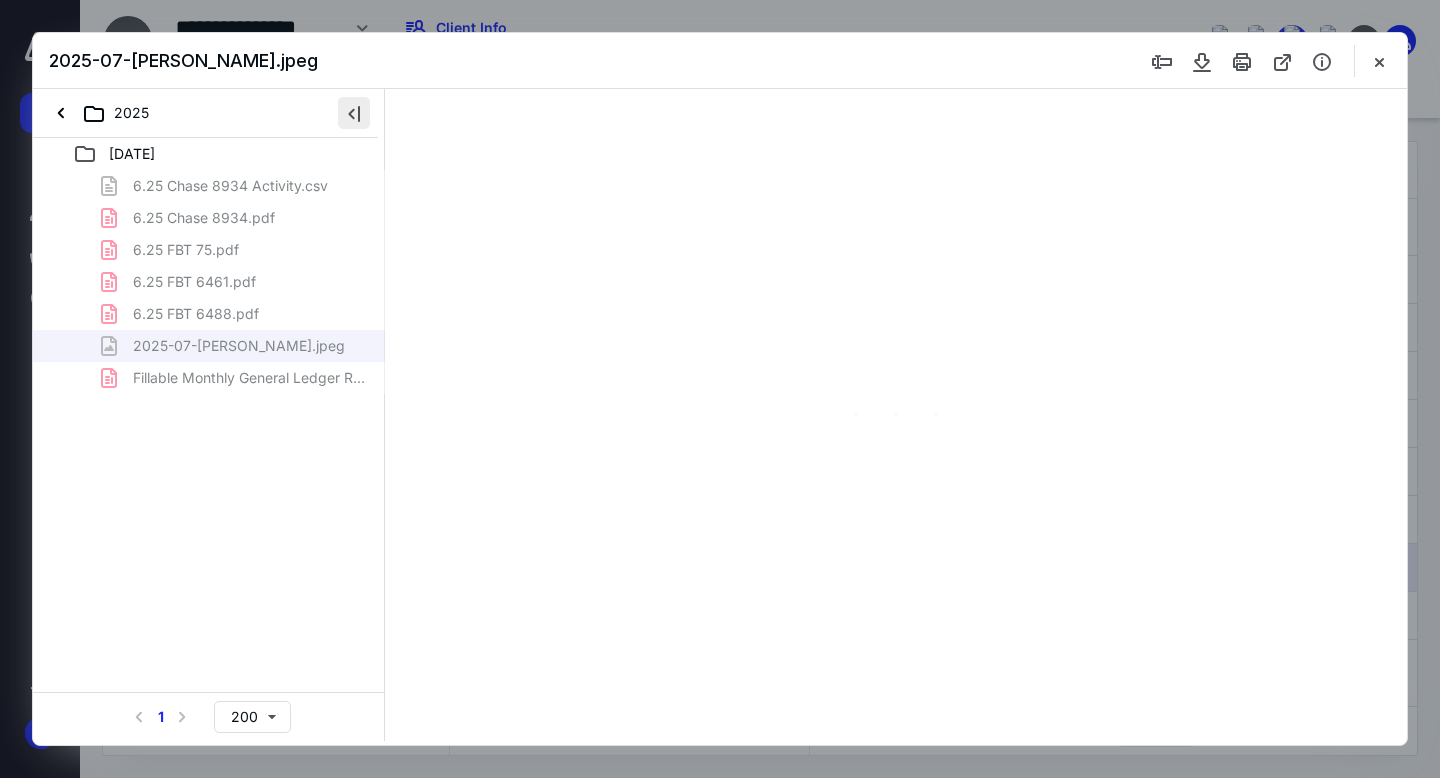 scroll, scrollTop: 0, scrollLeft: 0, axis: both 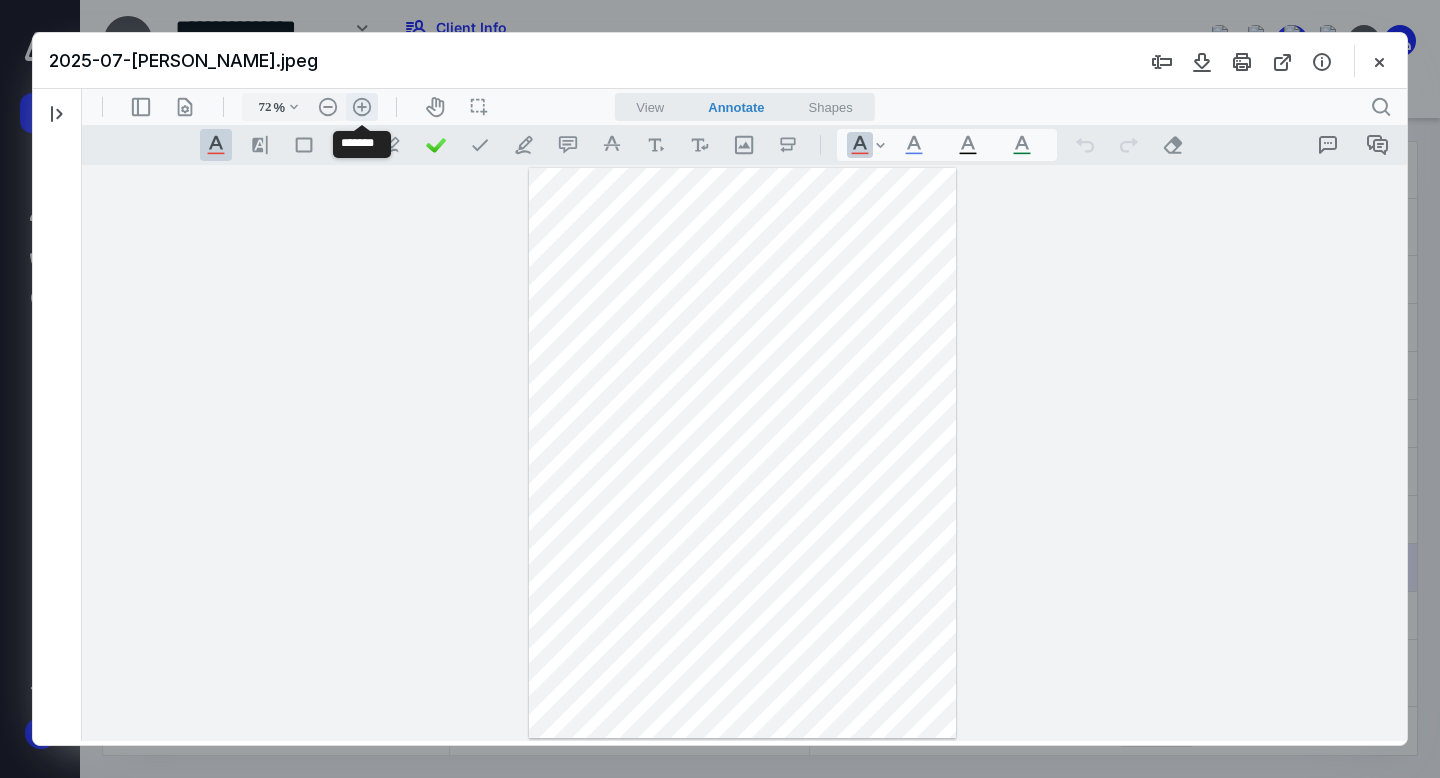 click on ".cls-1{fill:#abb0c4;} icon - header - zoom - in - line" at bounding box center (362, 107) 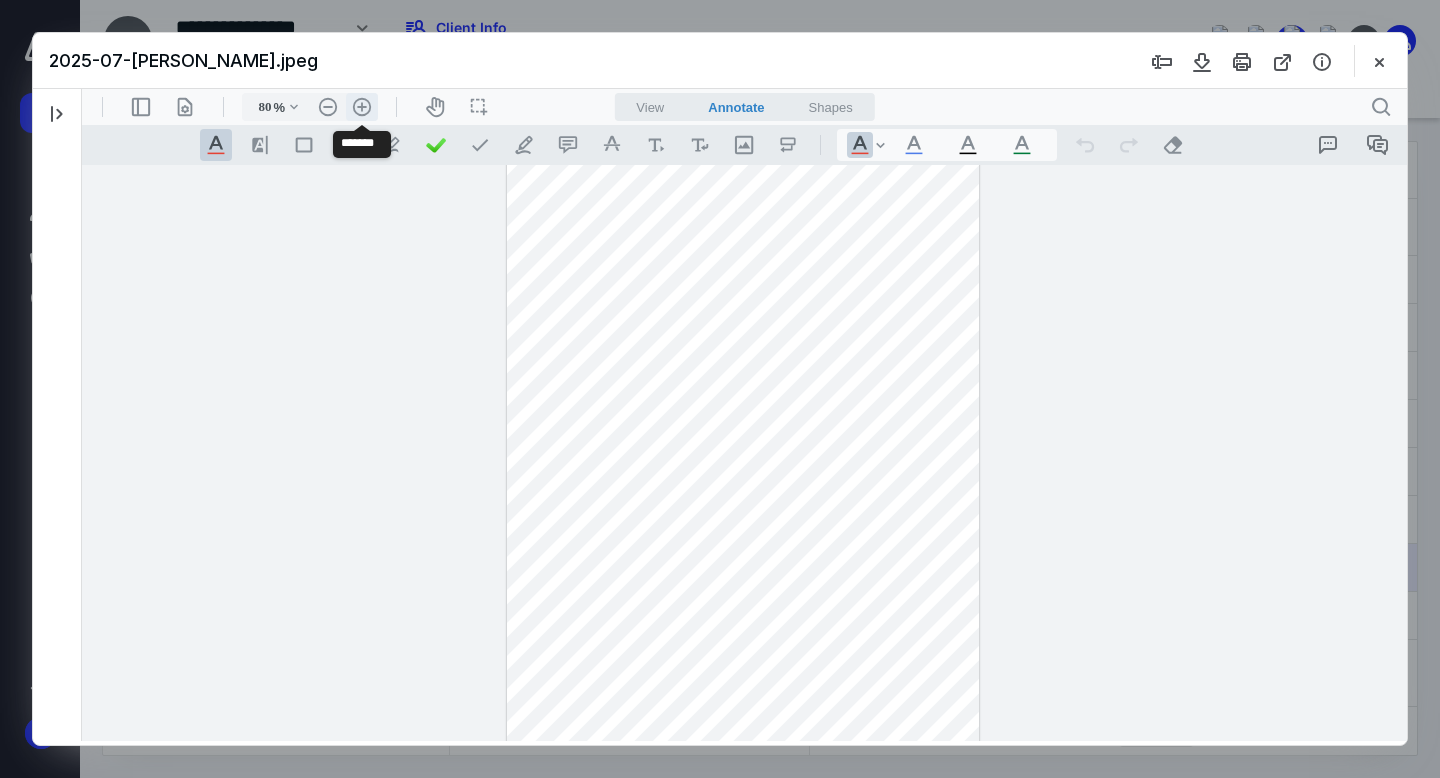 click on ".cls-1{fill:#abb0c4;} icon - header - zoom - in - line" at bounding box center (362, 107) 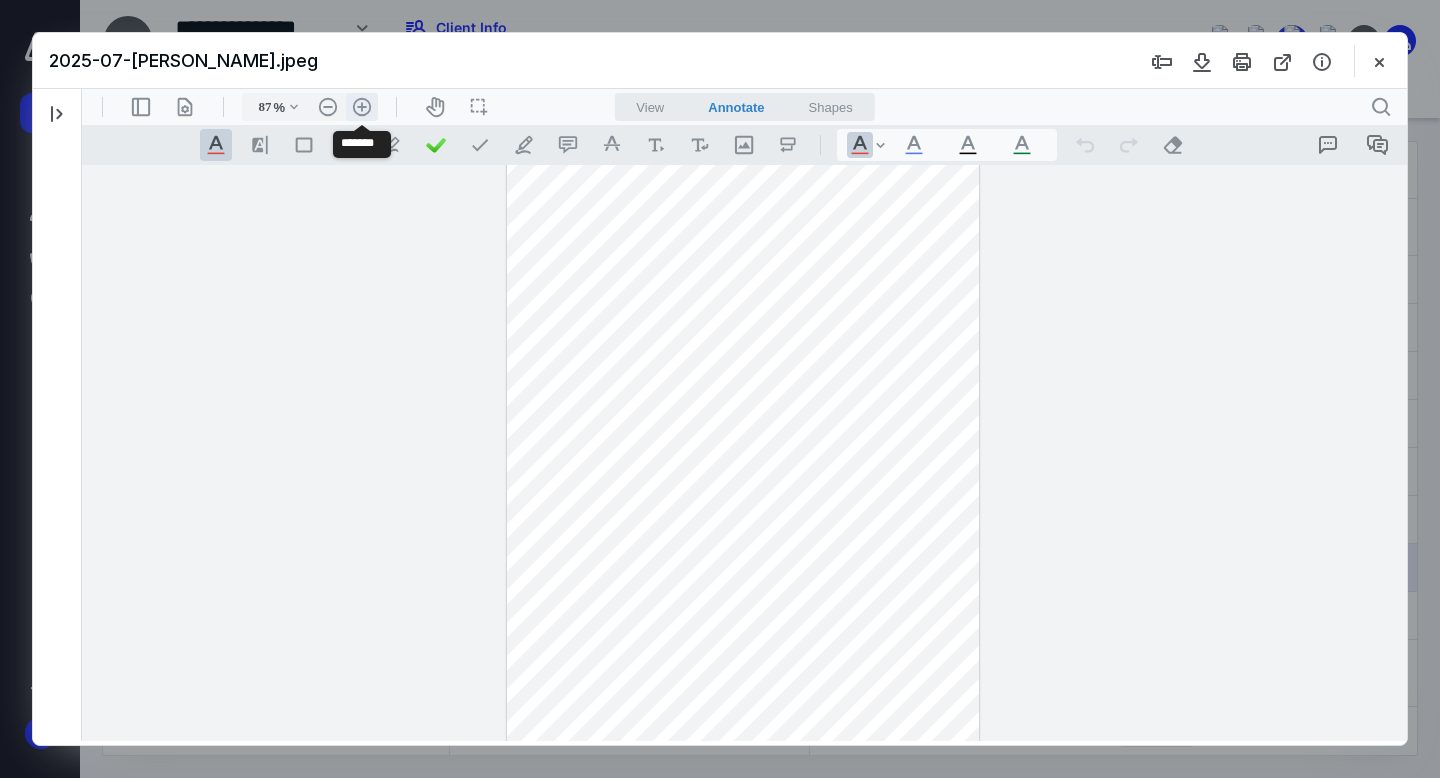 click on ".cls-1{fill:#abb0c4;} icon - header - zoom - in - line" at bounding box center (362, 107) 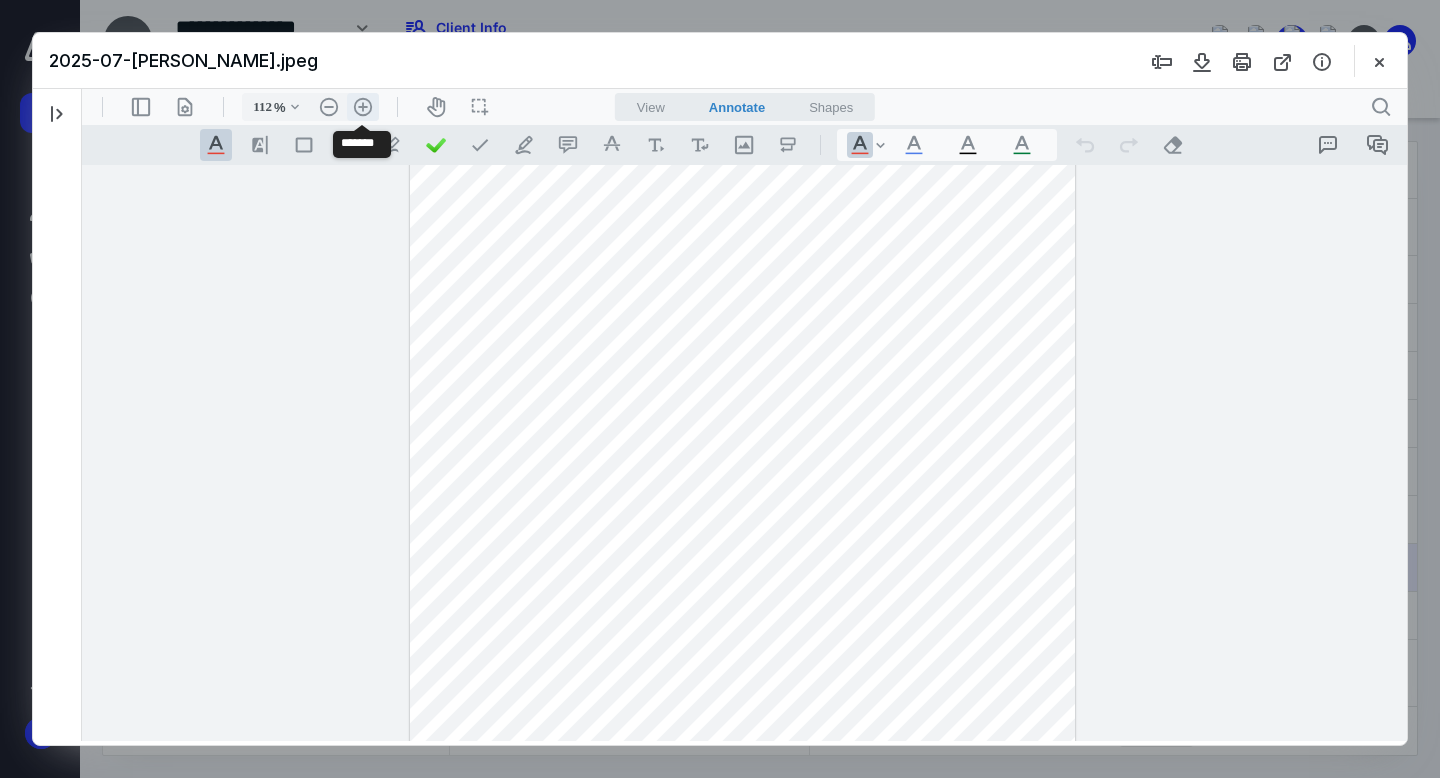 click on ".cls-1{fill:#abb0c4;} icon - header - zoom - in - line" at bounding box center (363, 107) 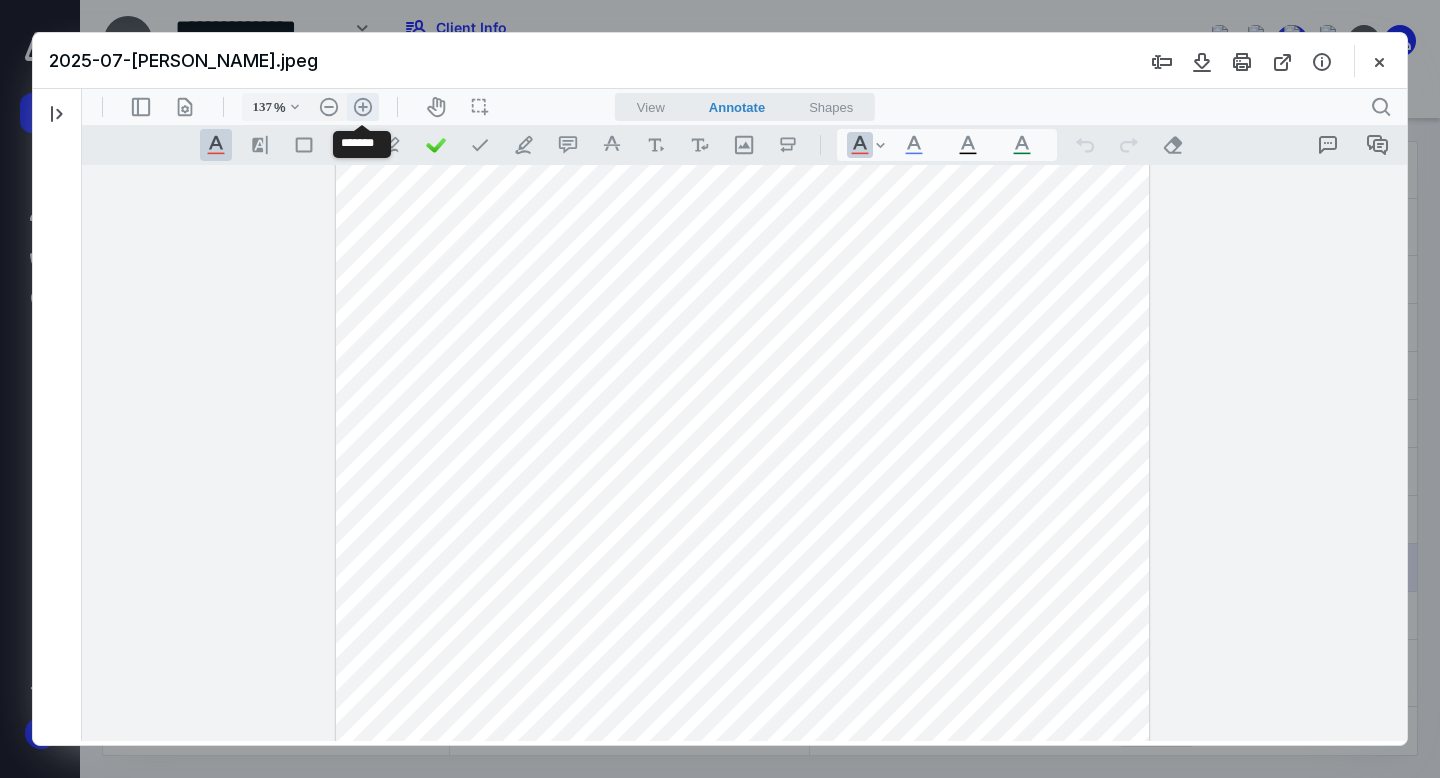 scroll, scrollTop: 313, scrollLeft: 0, axis: vertical 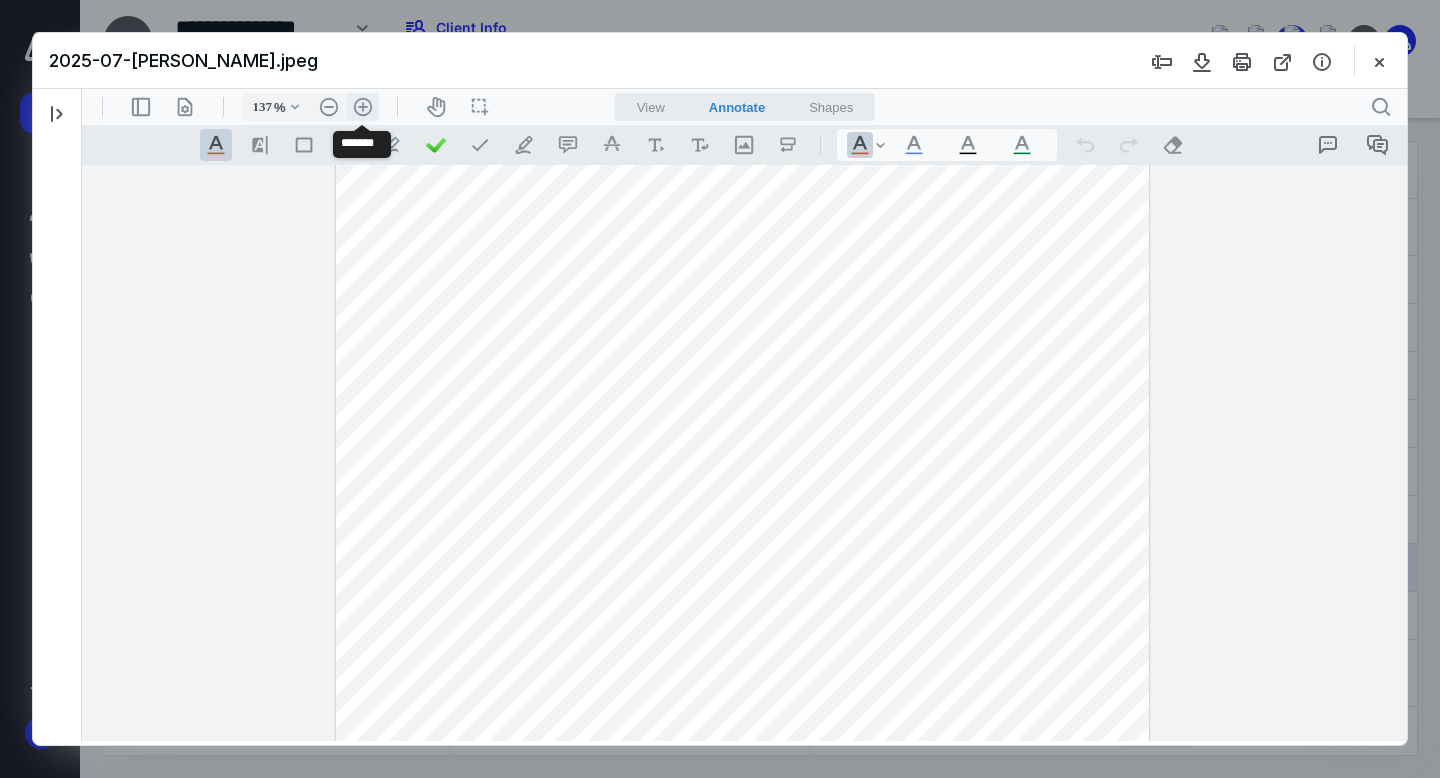 click on ".cls-1{fill:#abb0c4;} icon - header - zoom - in - line" at bounding box center [363, 107] 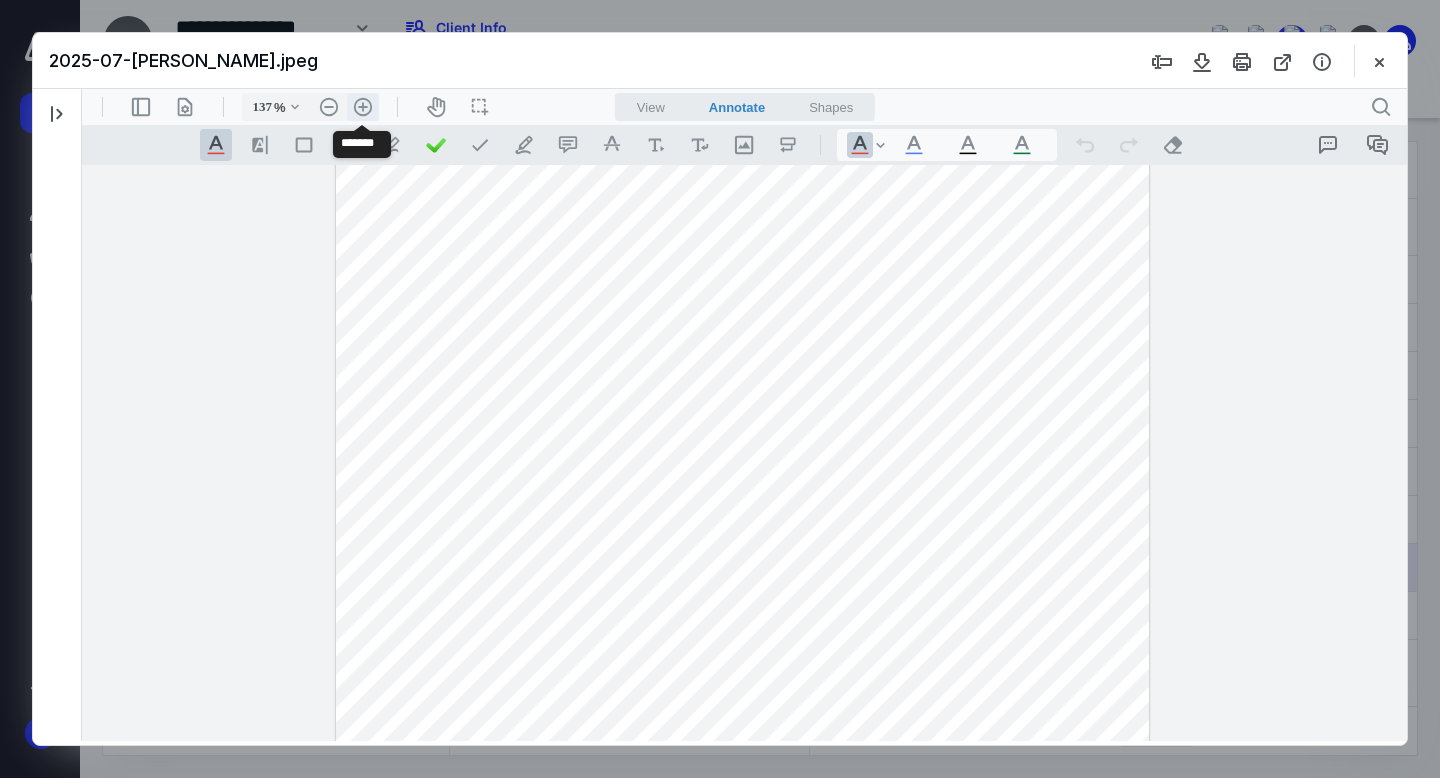 type on "162" 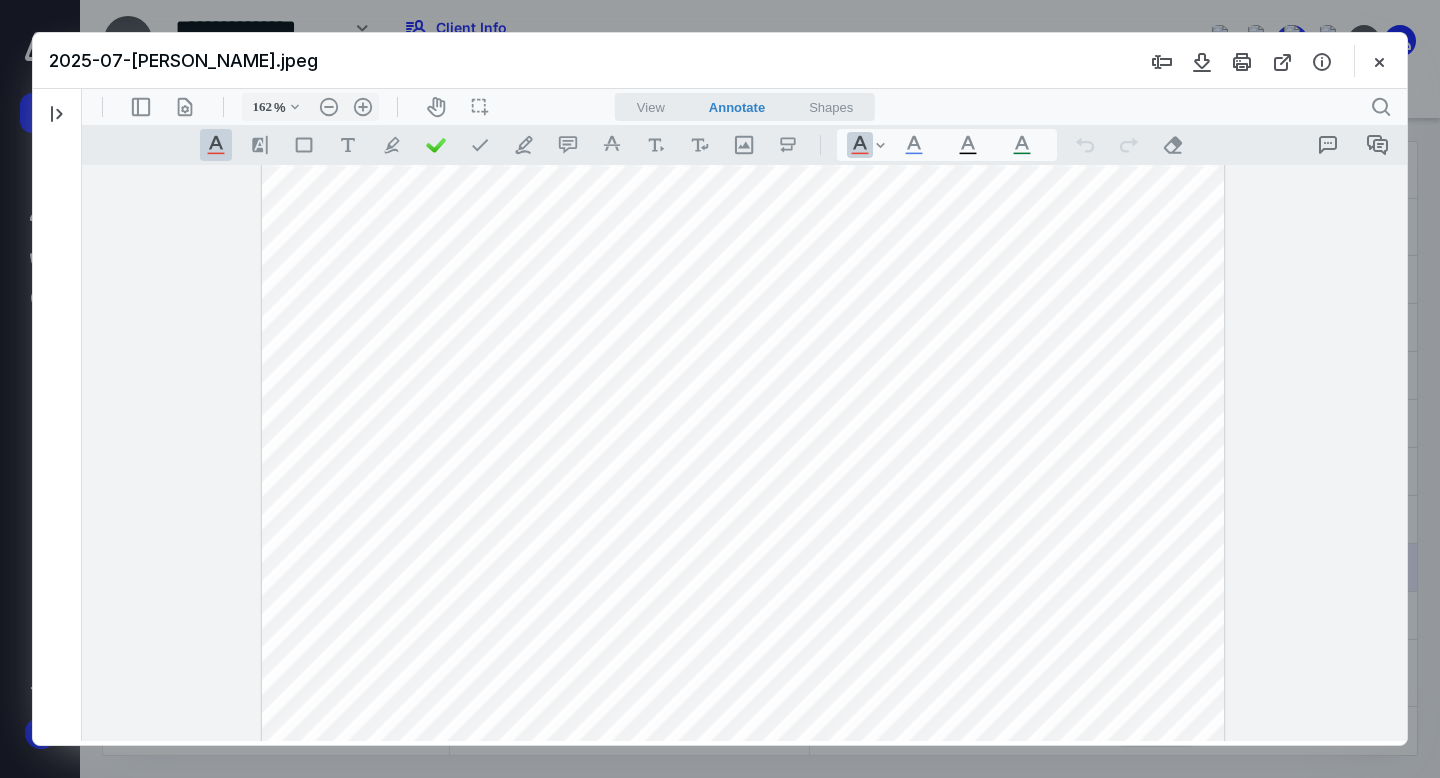 scroll, scrollTop: 448, scrollLeft: 0, axis: vertical 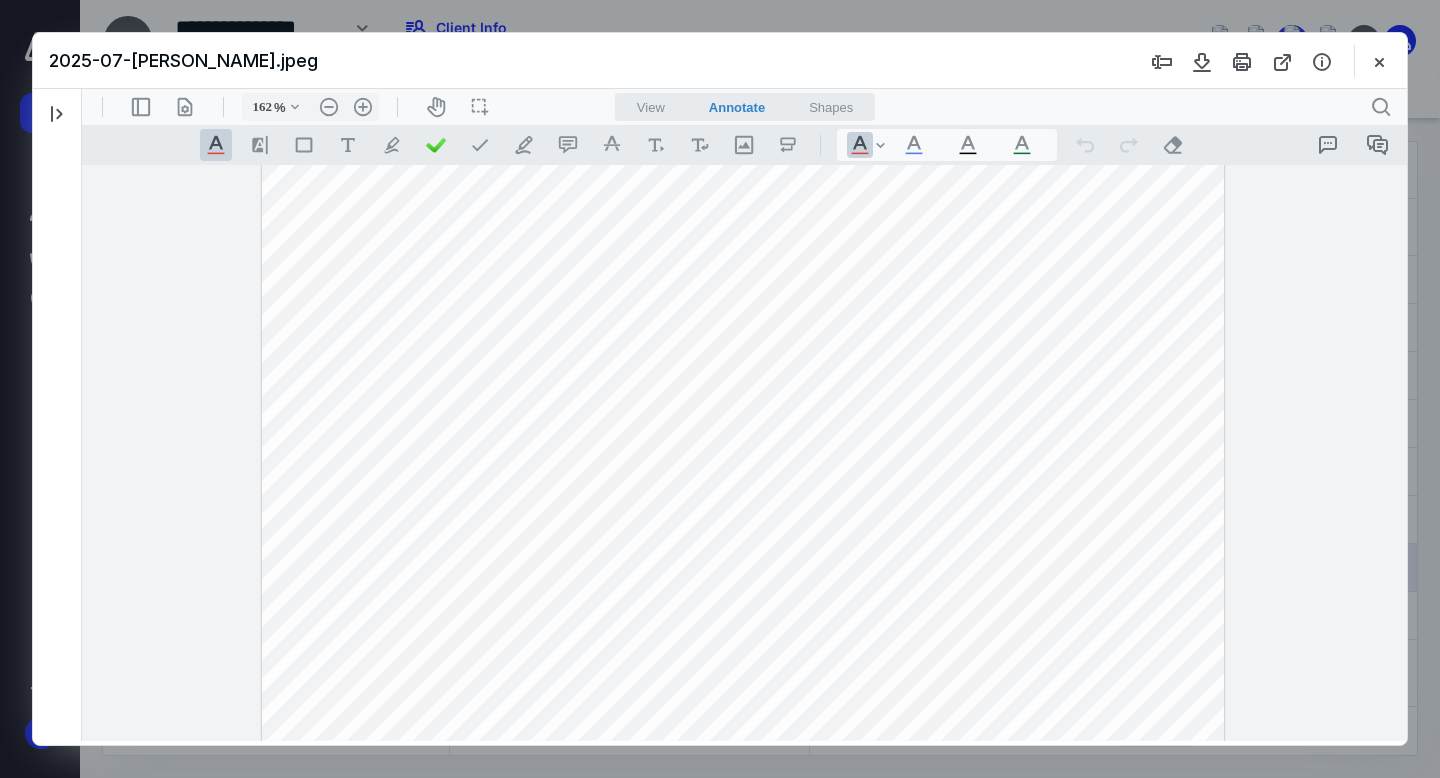 type 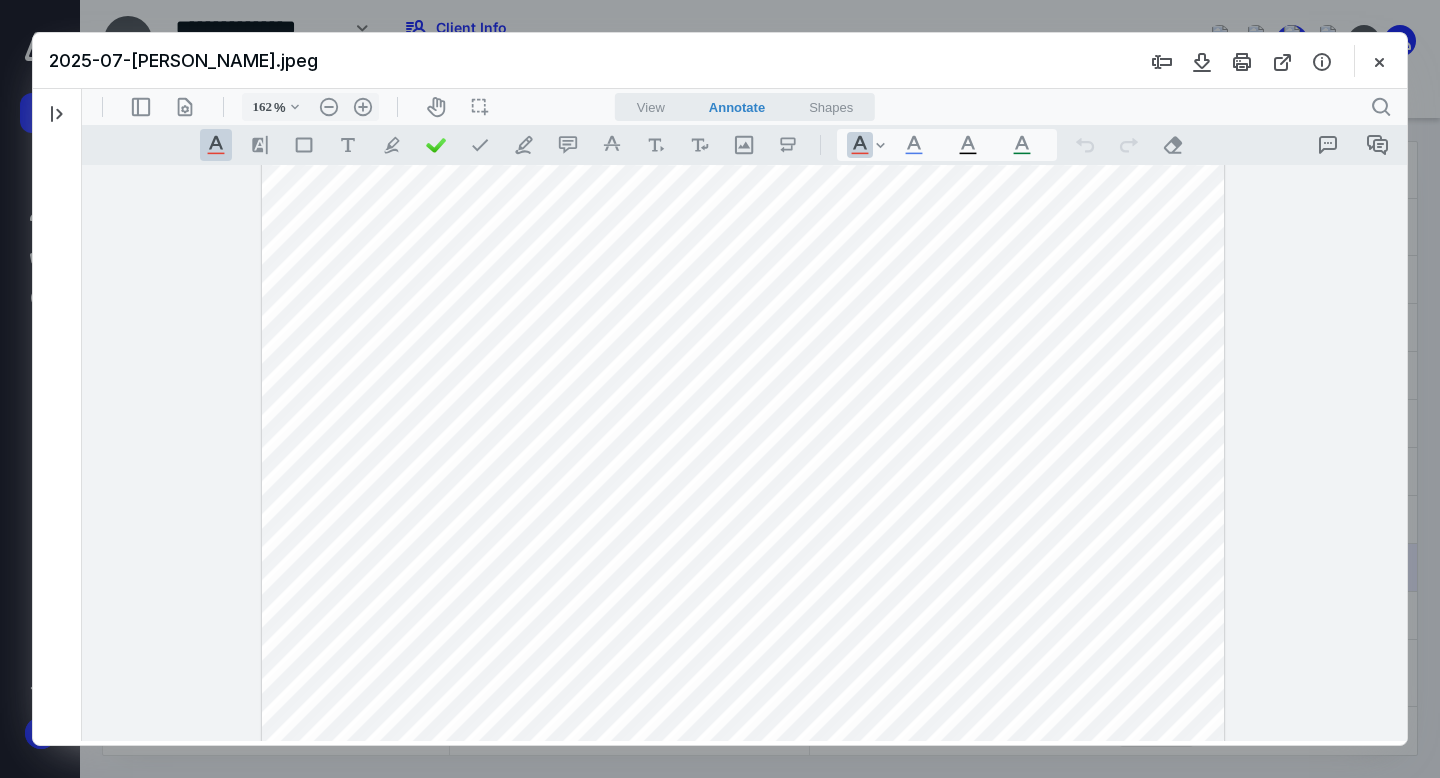 scroll, scrollTop: 371, scrollLeft: 0, axis: vertical 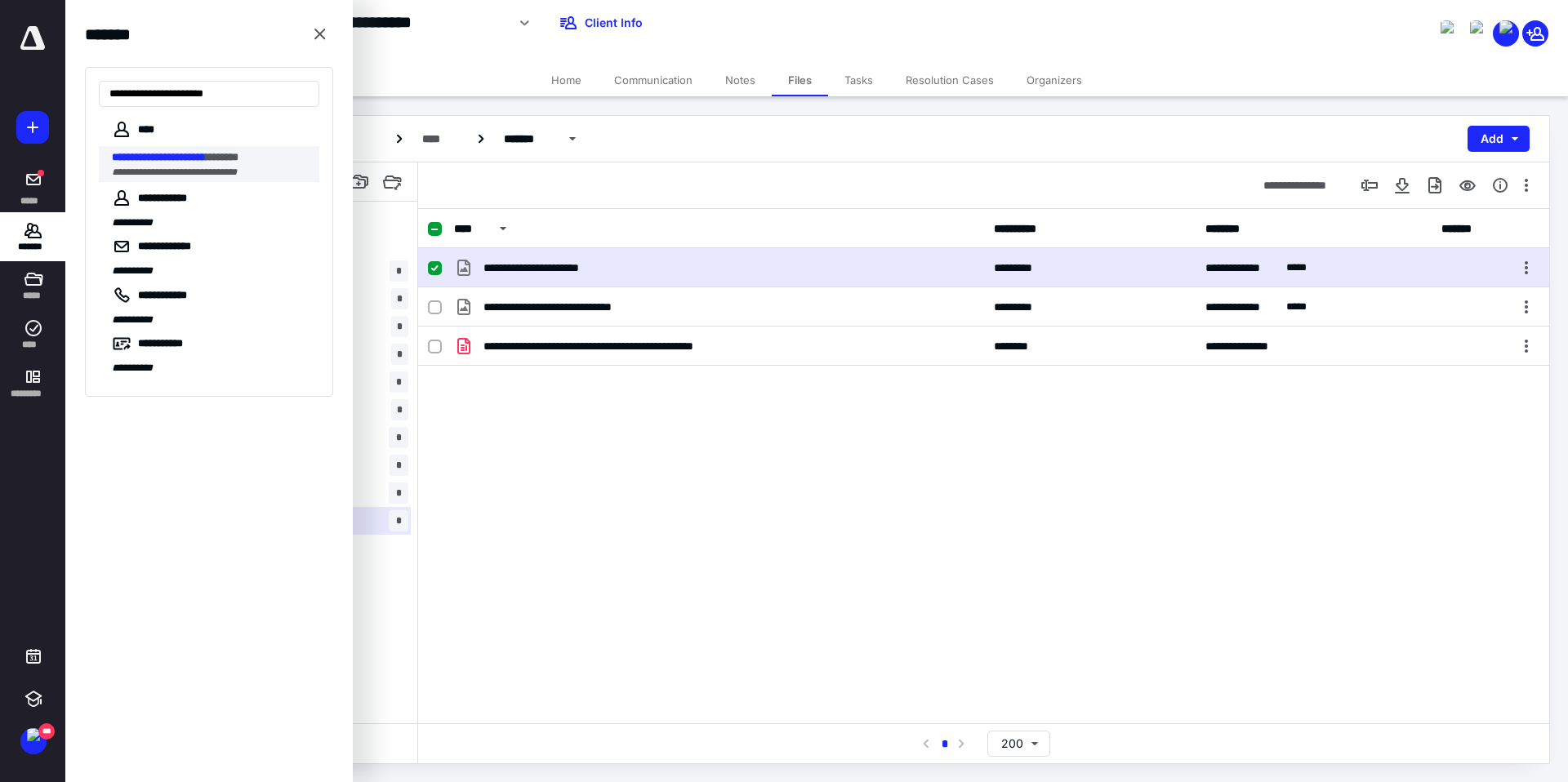 type on "**********" 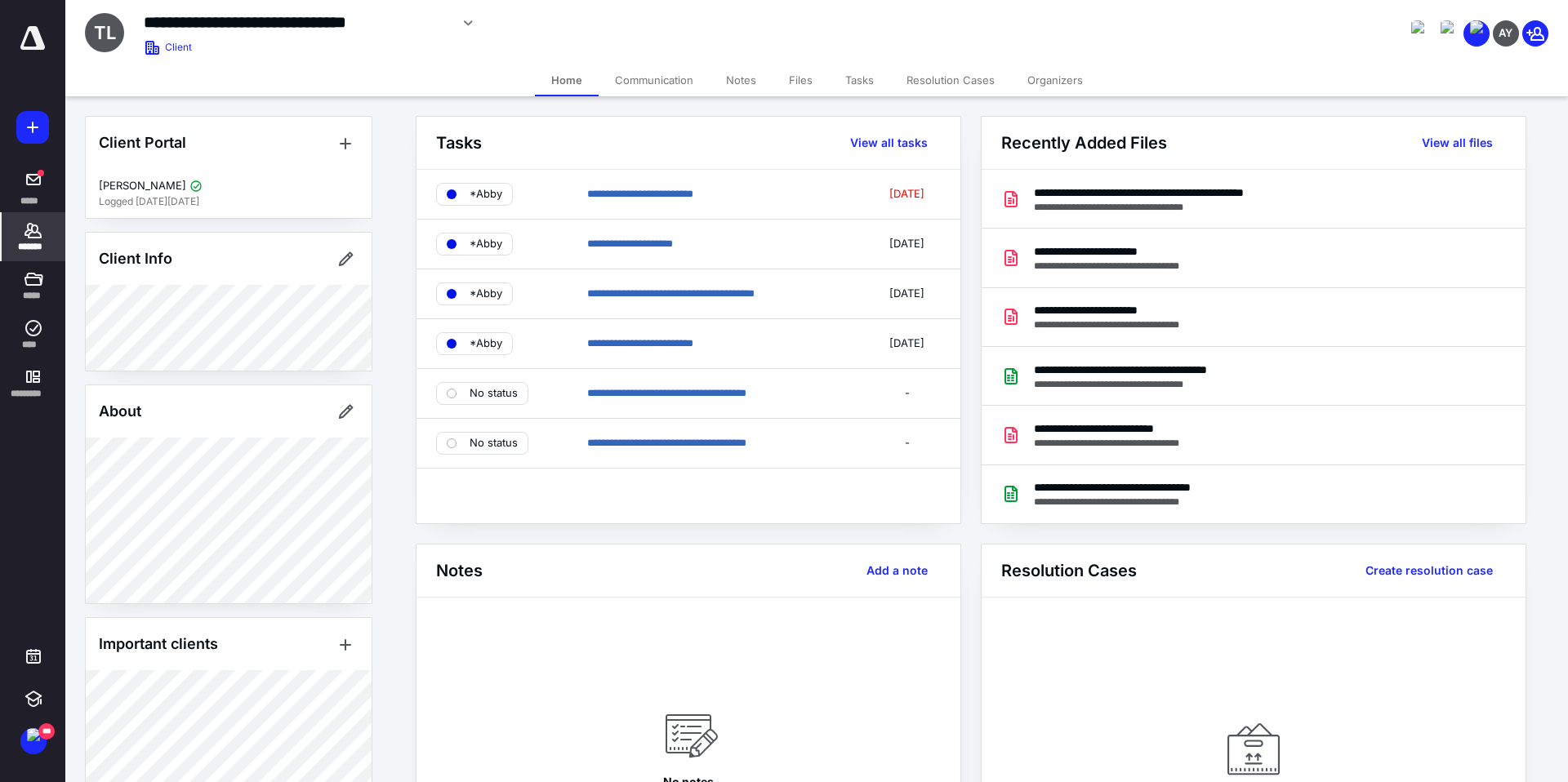 click on "Files" at bounding box center [800, 80] 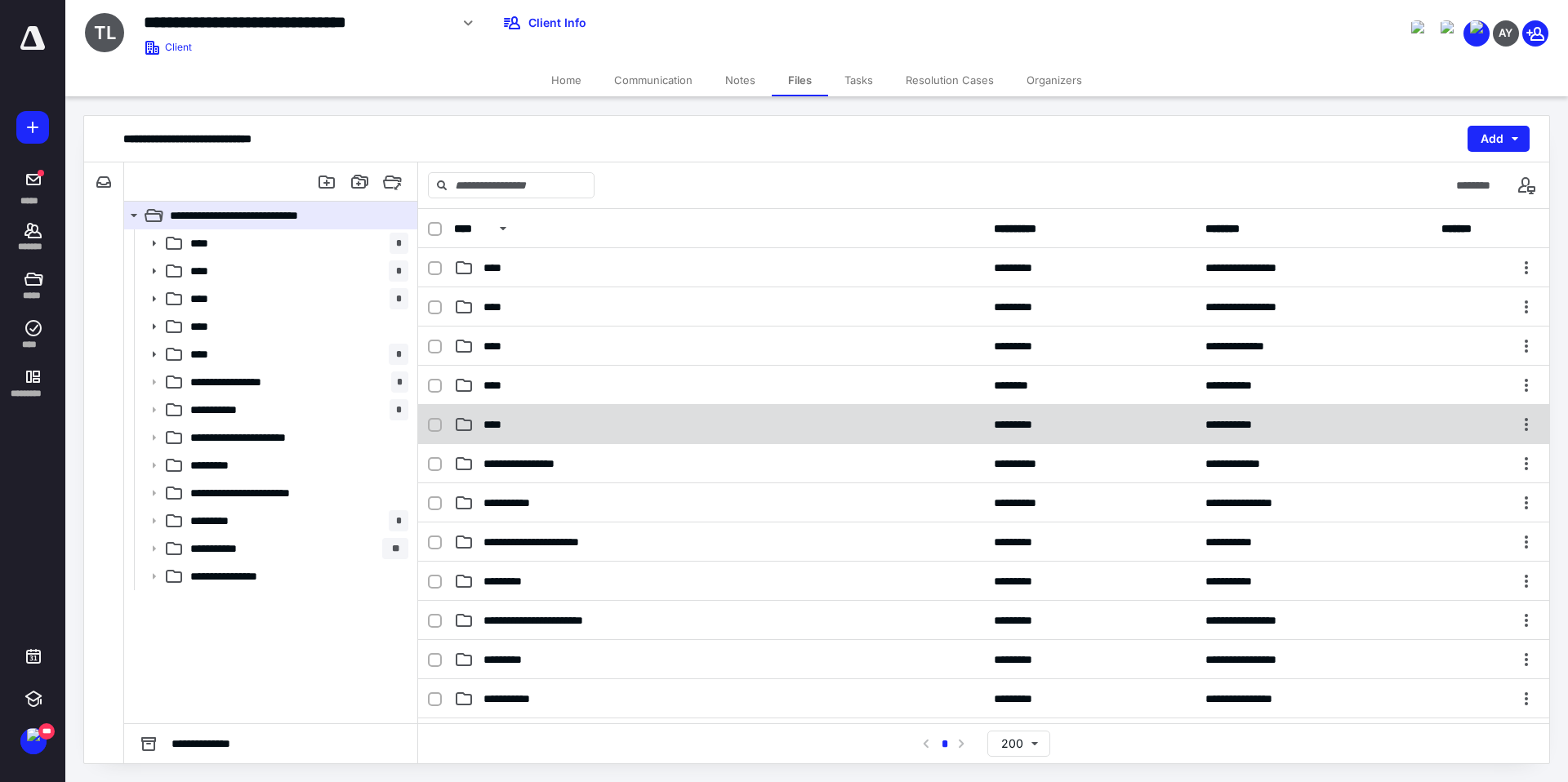 click on "****" at bounding box center [719, 424] 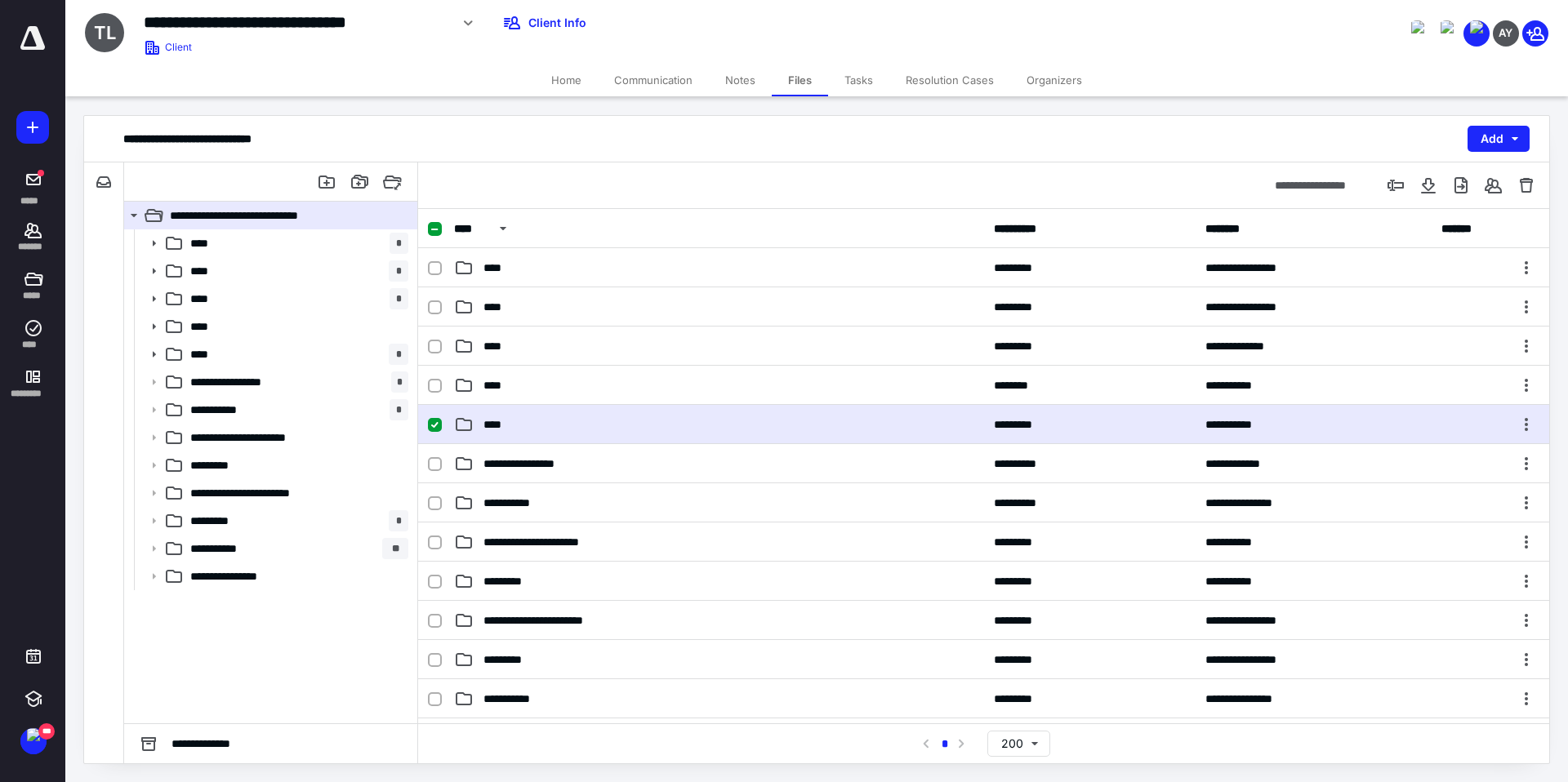 click on "****" at bounding box center (719, 424) 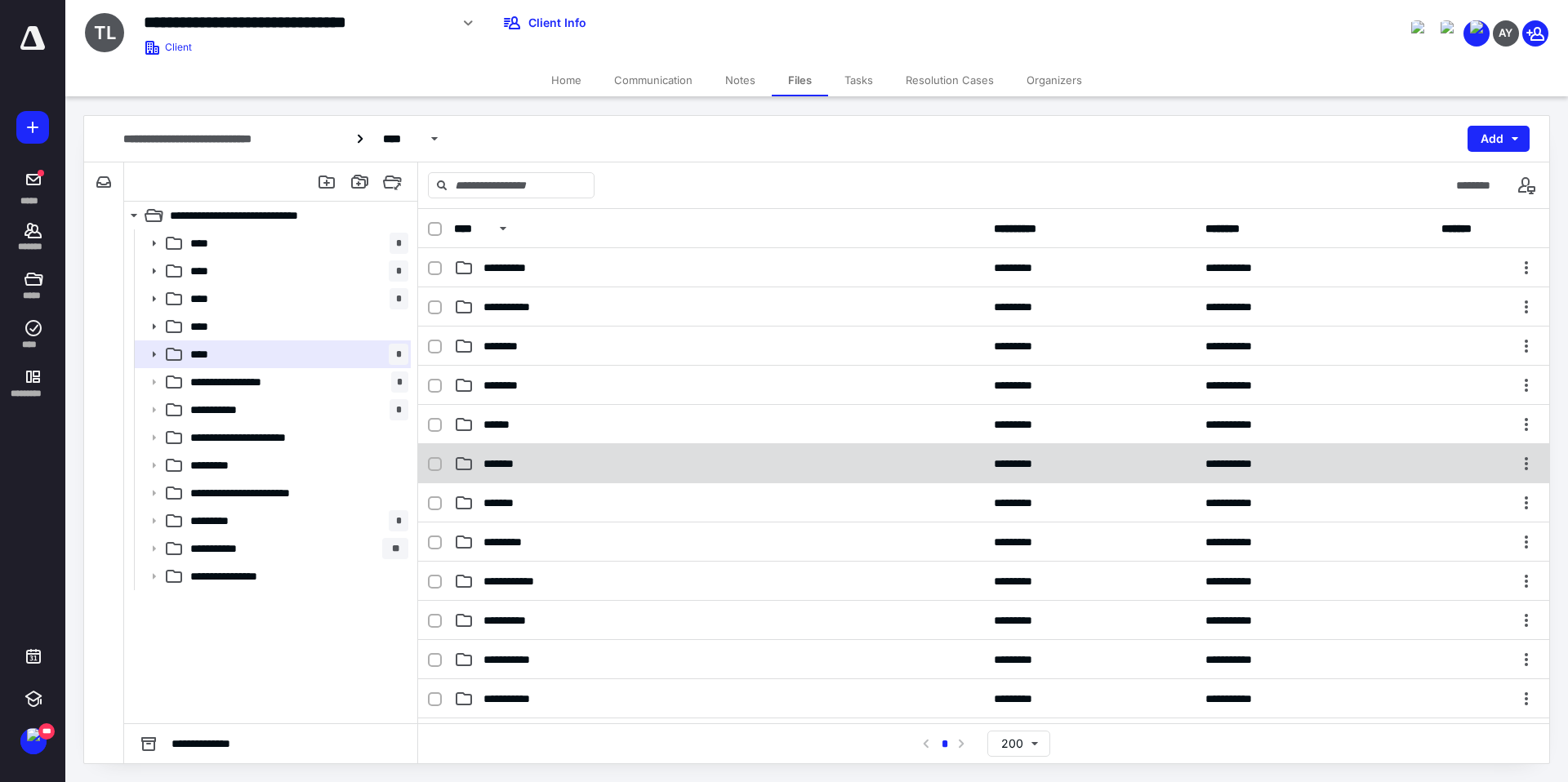 click on "*******" at bounding box center [719, 464] 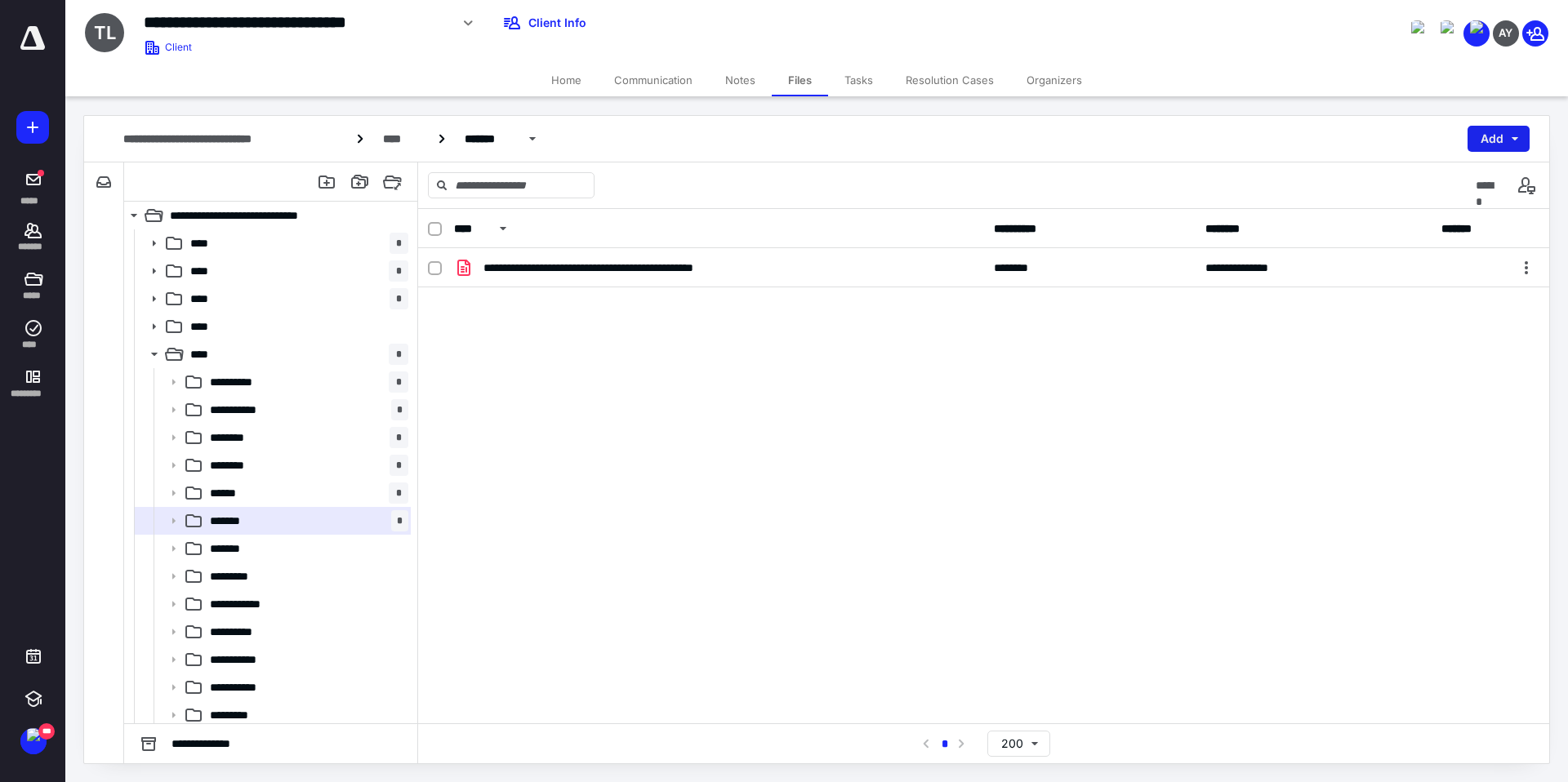 click on "Add" at bounding box center (1499, 139) 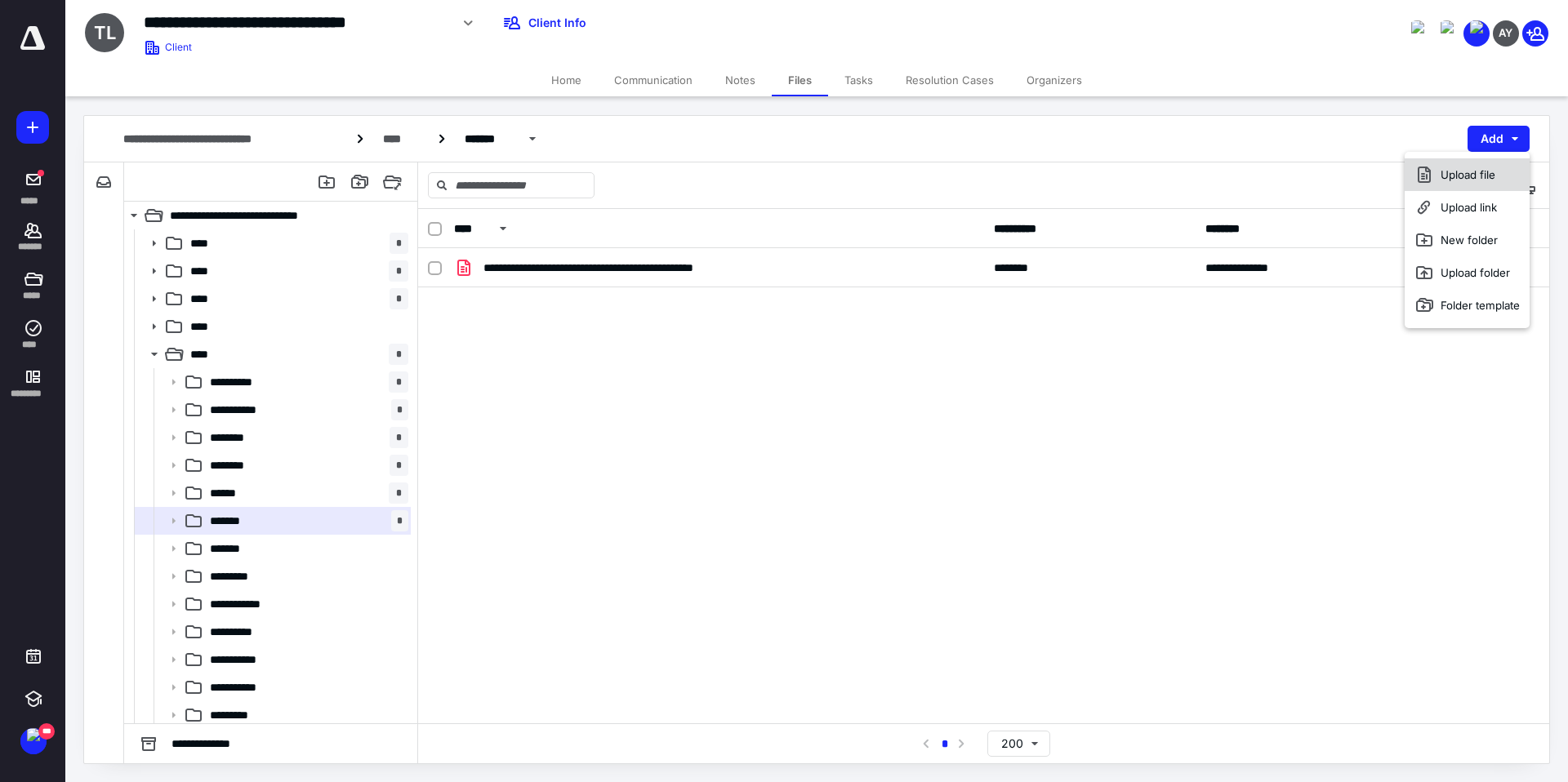 click on "Upload file" at bounding box center (1467, 175) 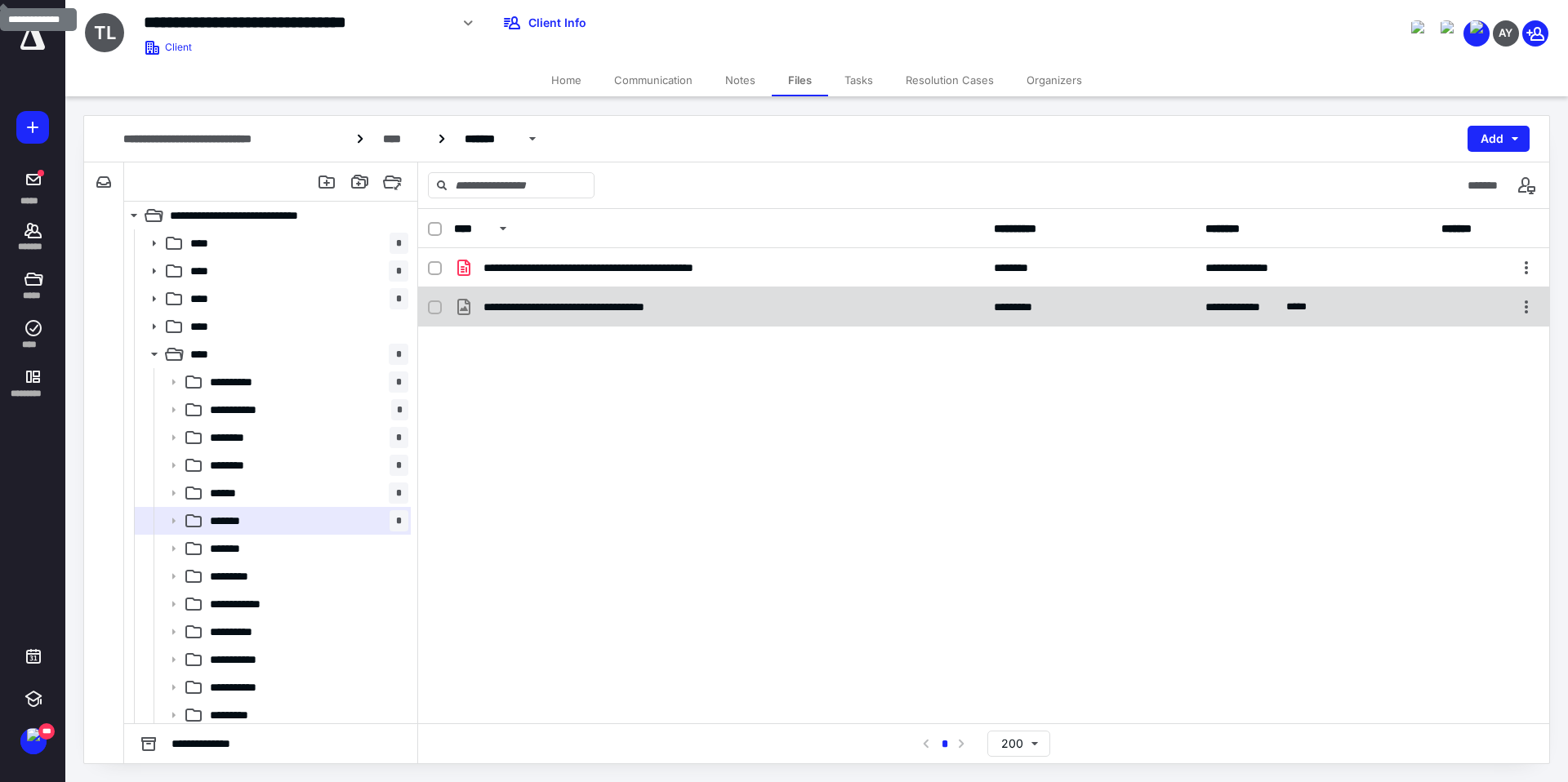 click on "**********" at bounding box center (599, 307) 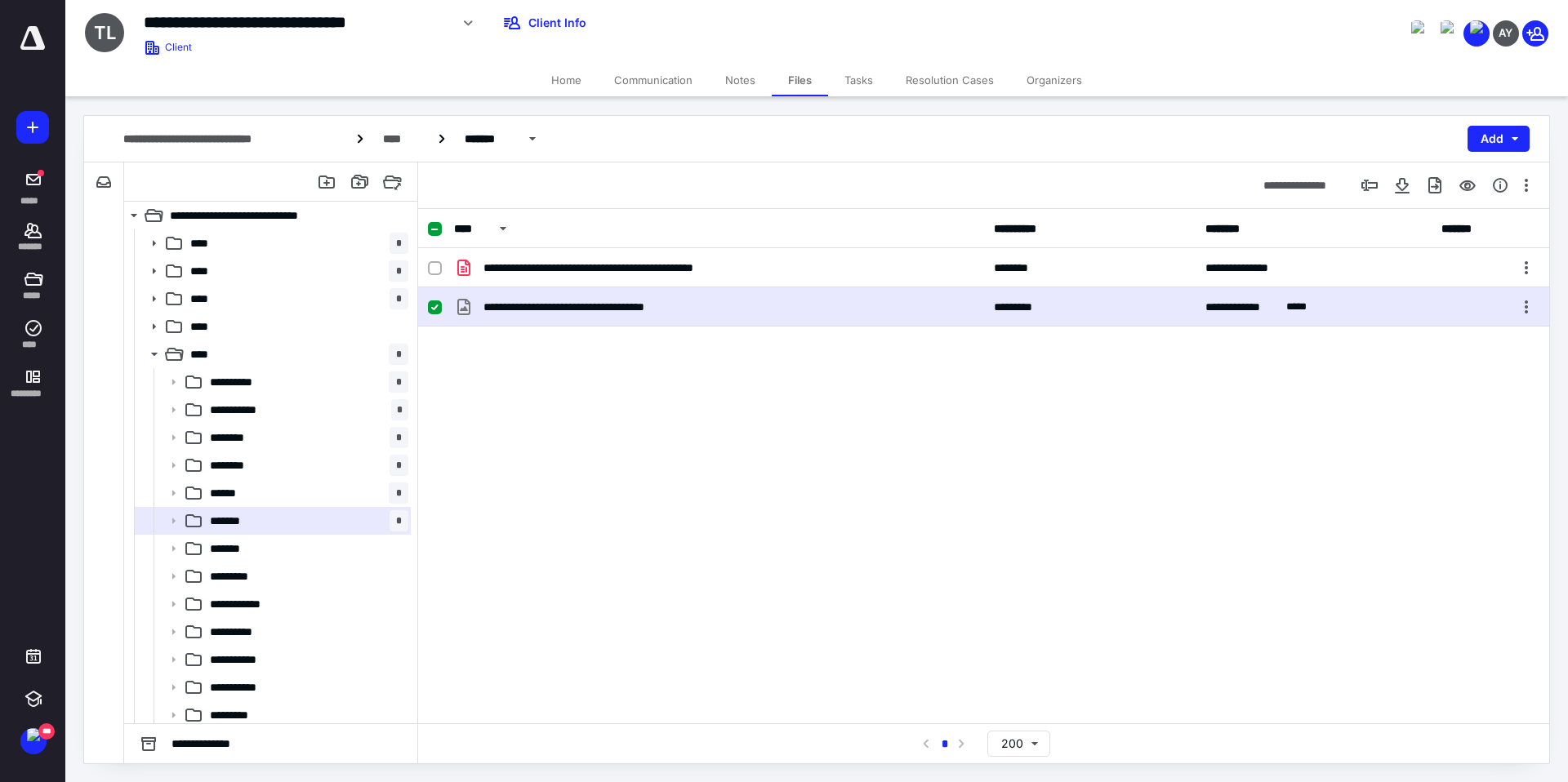 click on "**********" at bounding box center [599, 307] 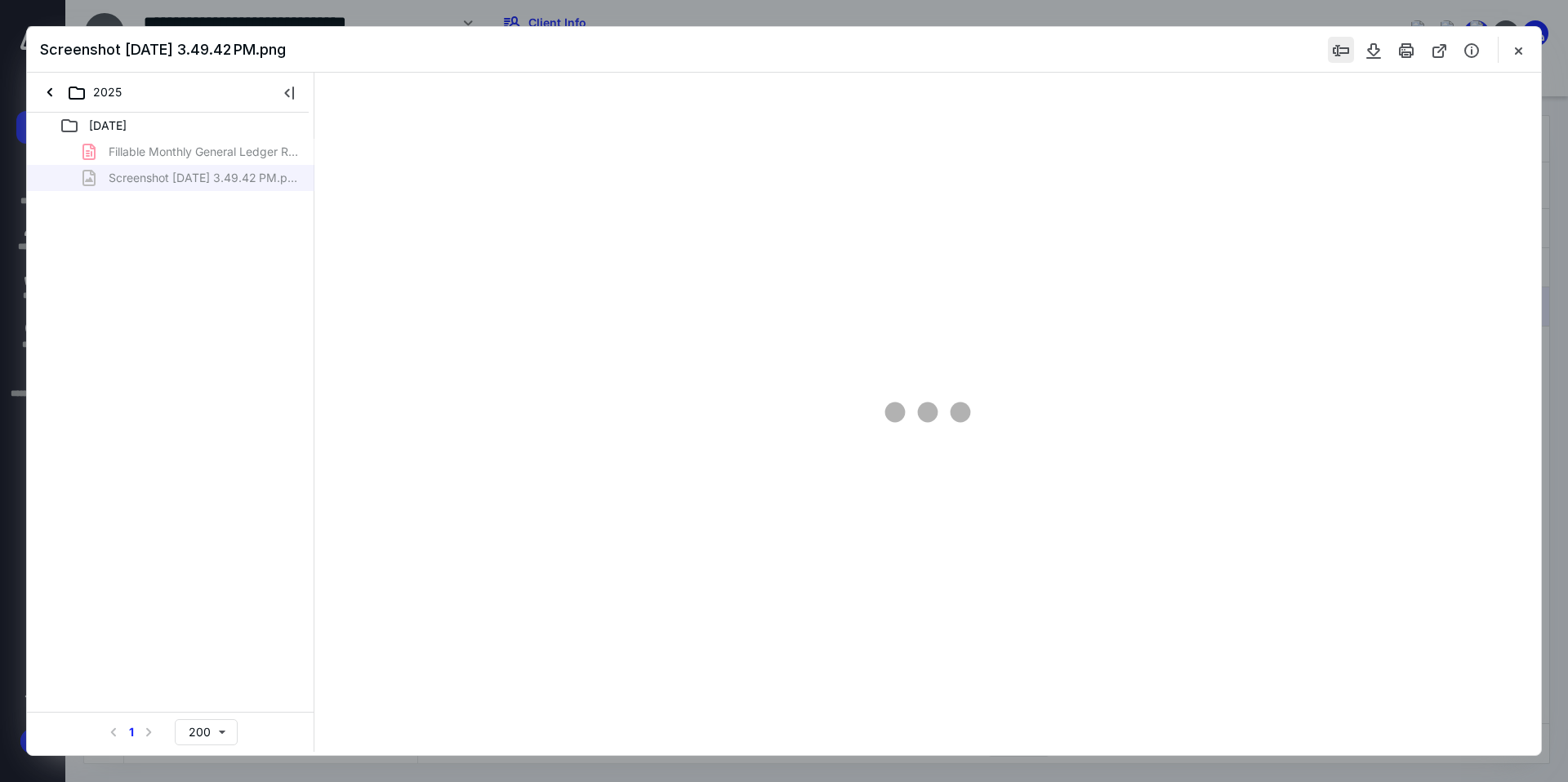 click at bounding box center (1341, 50) 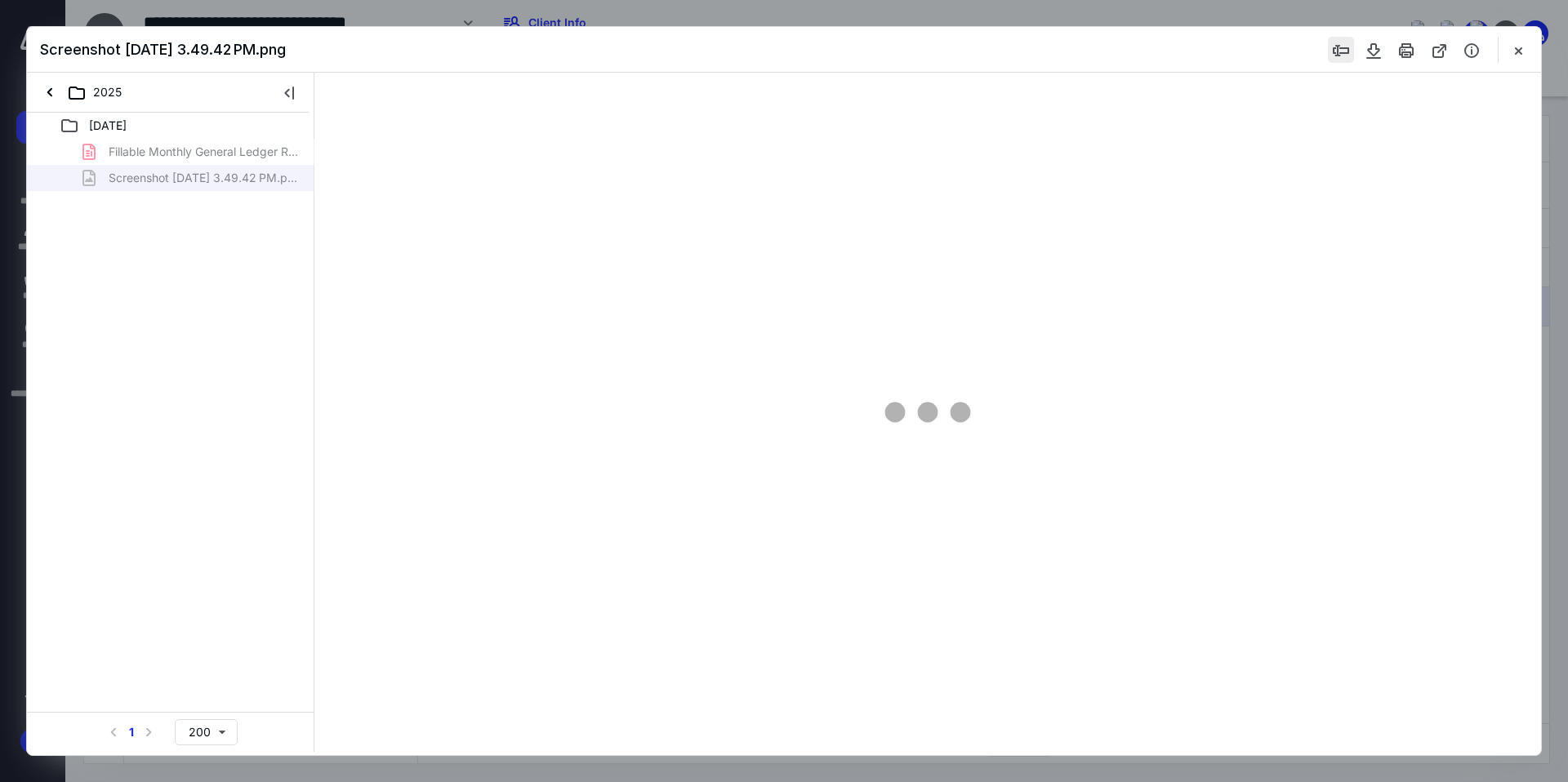scroll, scrollTop: 0, scrollLeft: 0, axis: both 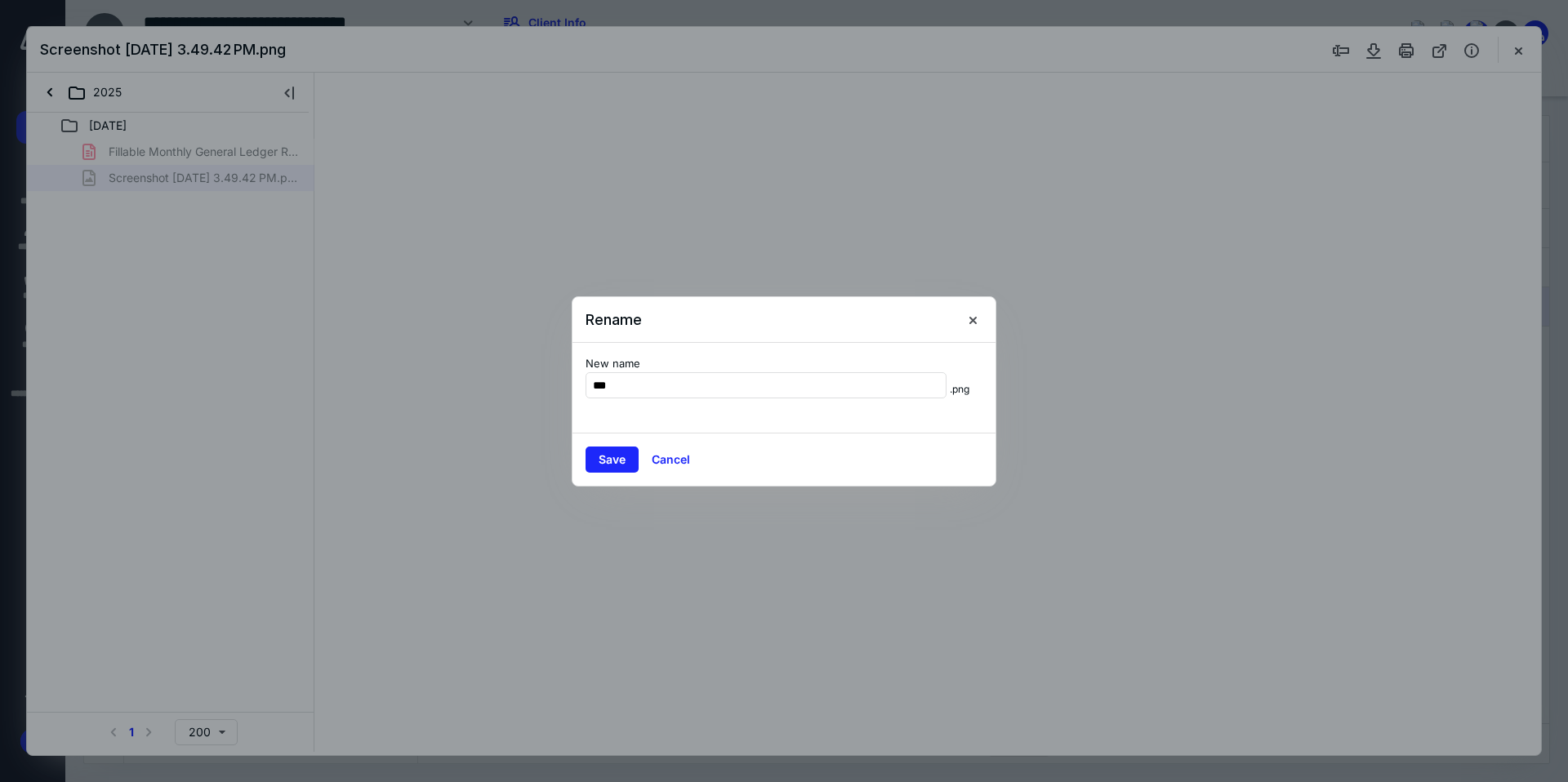 type on "****" 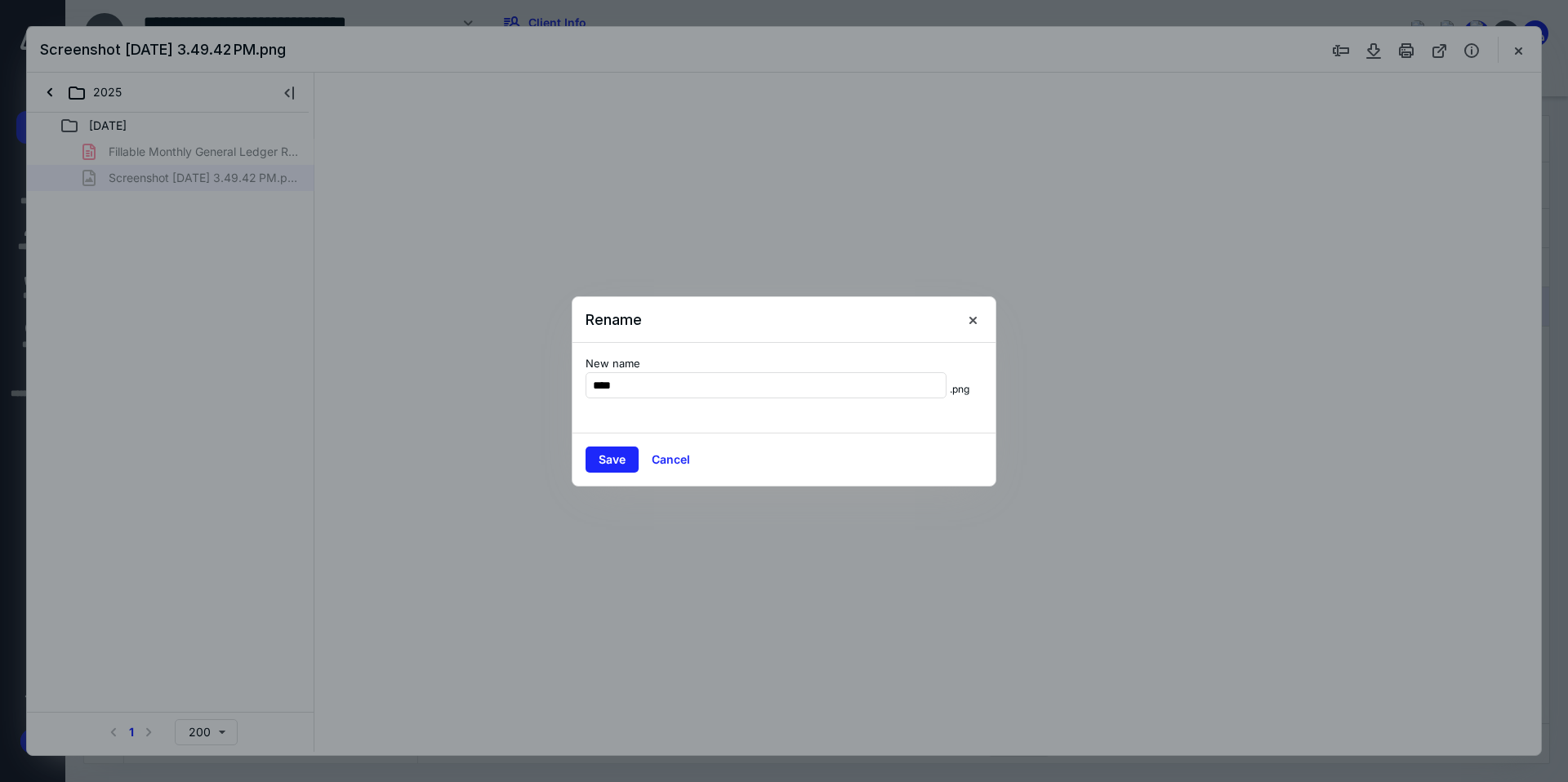 type on "172" 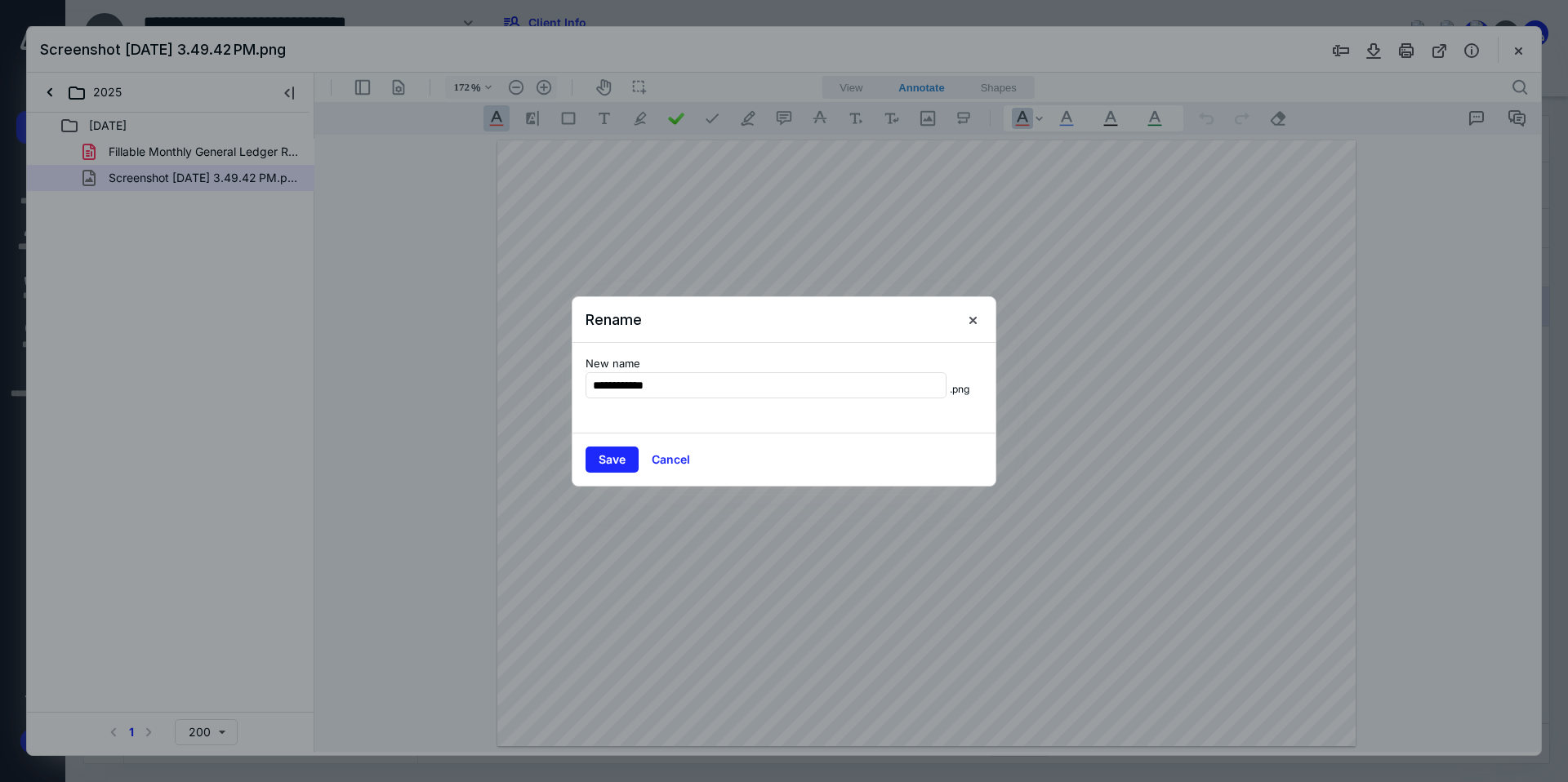 type on "**********" 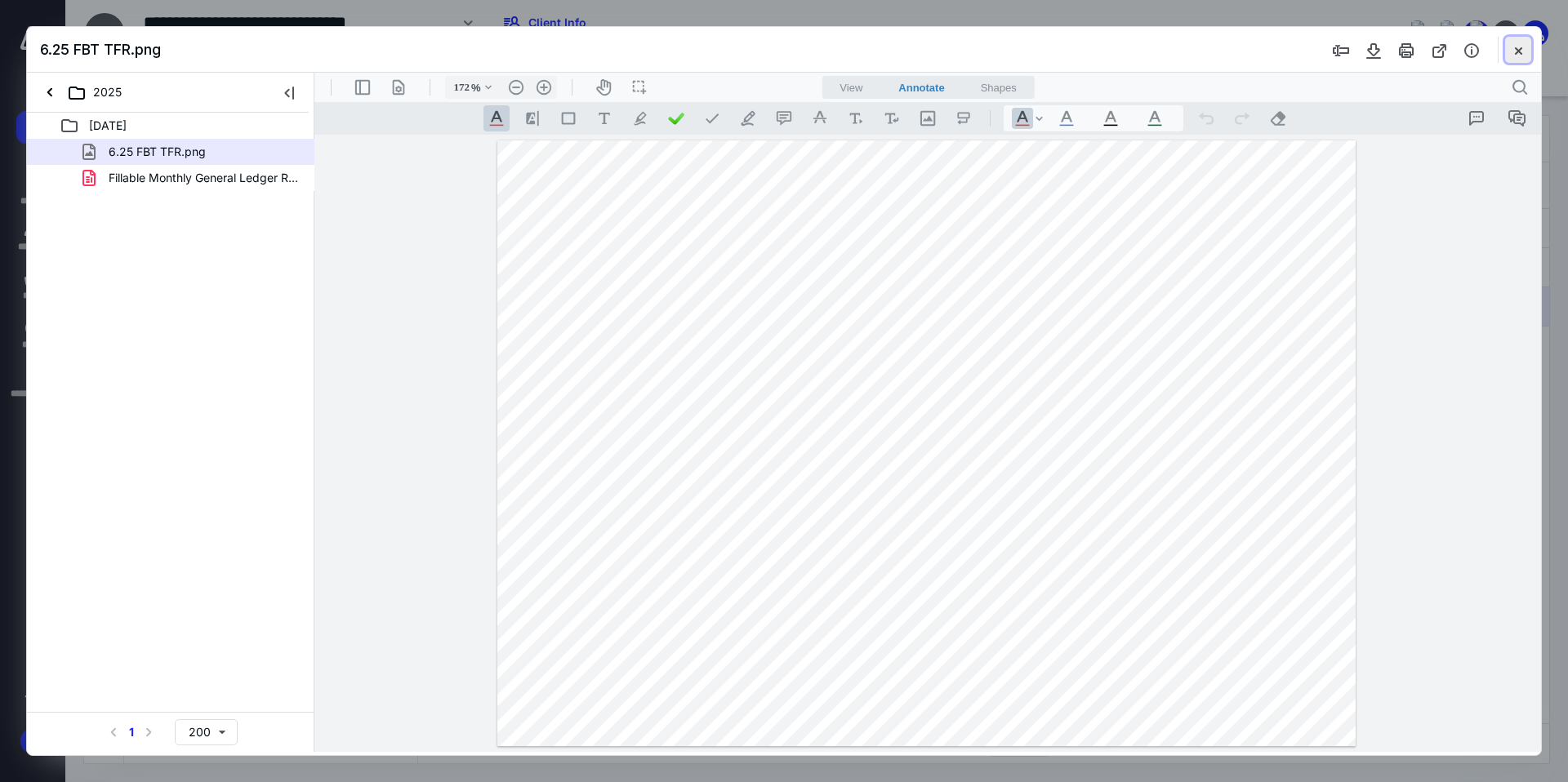 click at bounding box center [1518, 50] 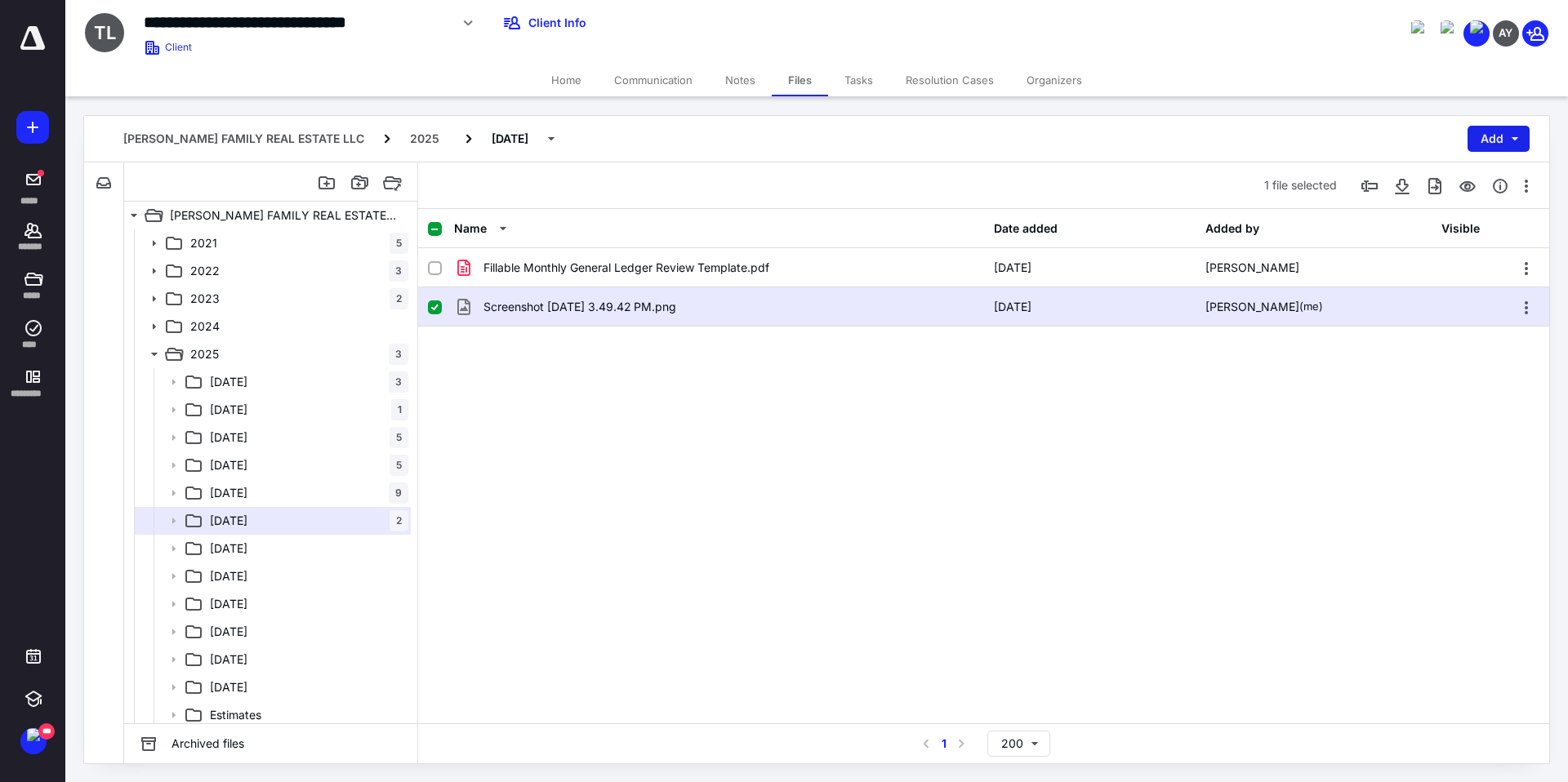 click on "Add" at bounding box center [1499, 139] 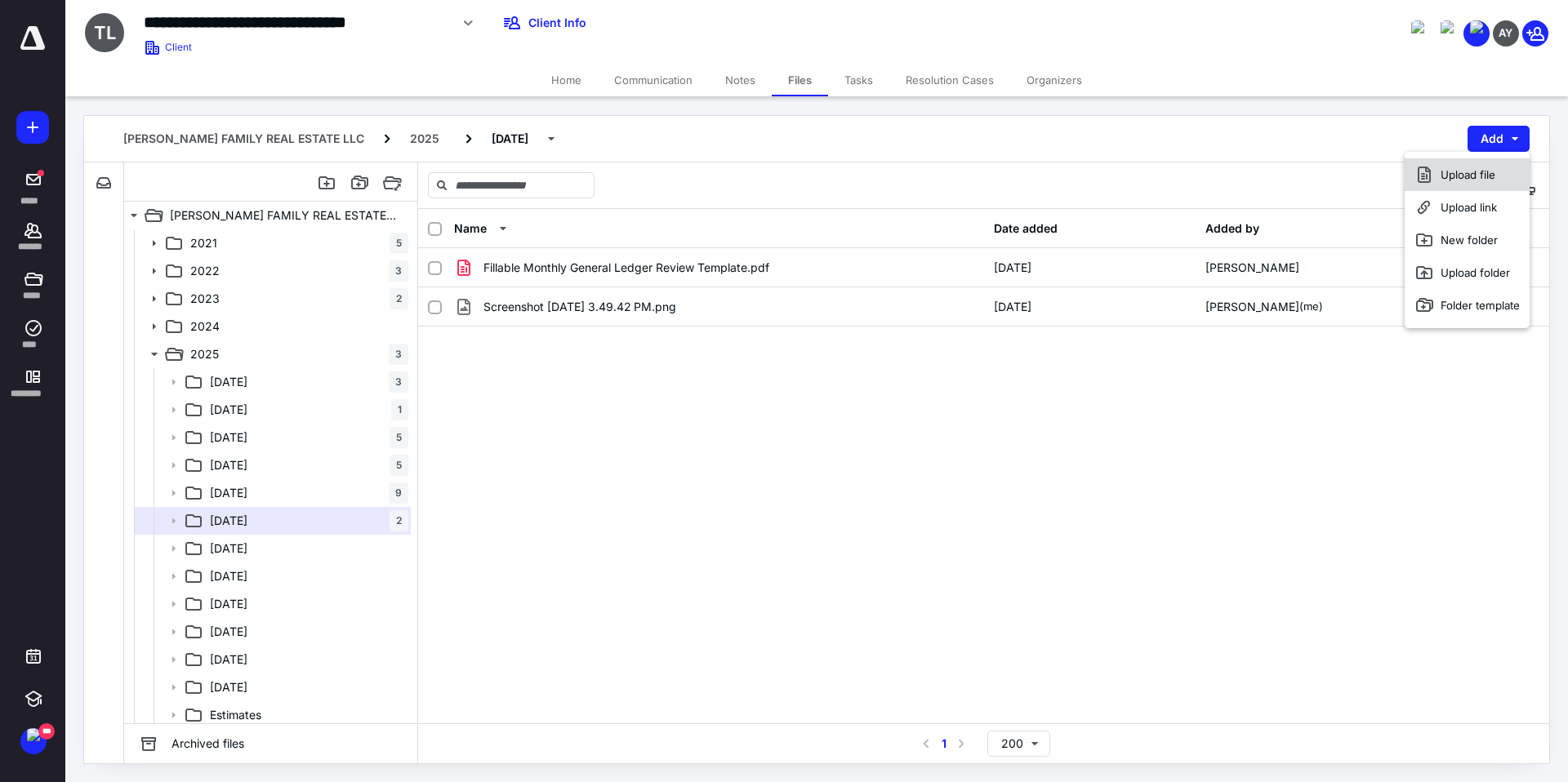 click on "Upload file" at bounding box center (1467, 175) 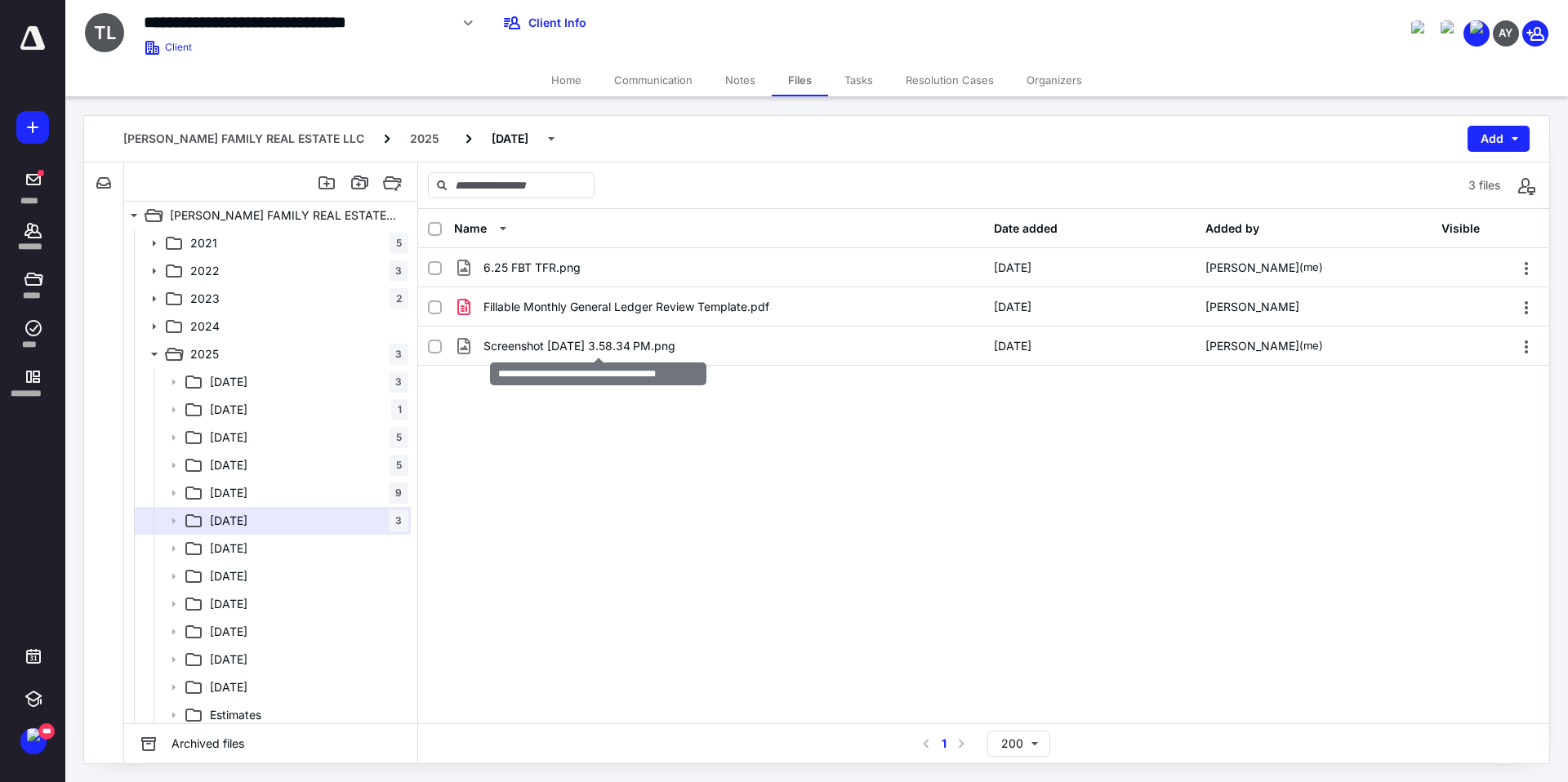 click on "Screenshot 2025-07-10 at 3.58.34 PM.png" at bounding box center (579, 346) 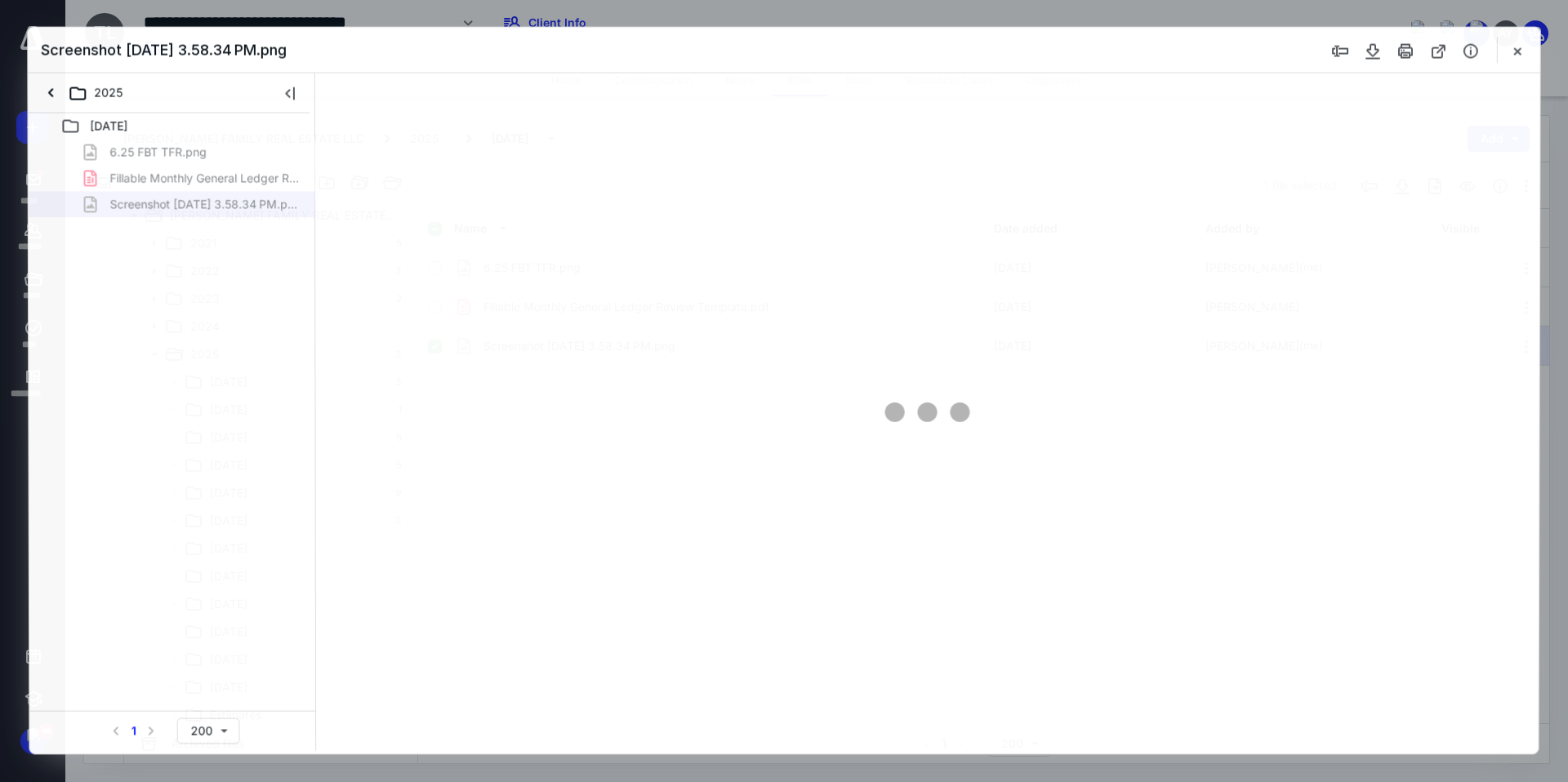 scroll, scrollTop: 0, scrollLeft: 0, axis: both 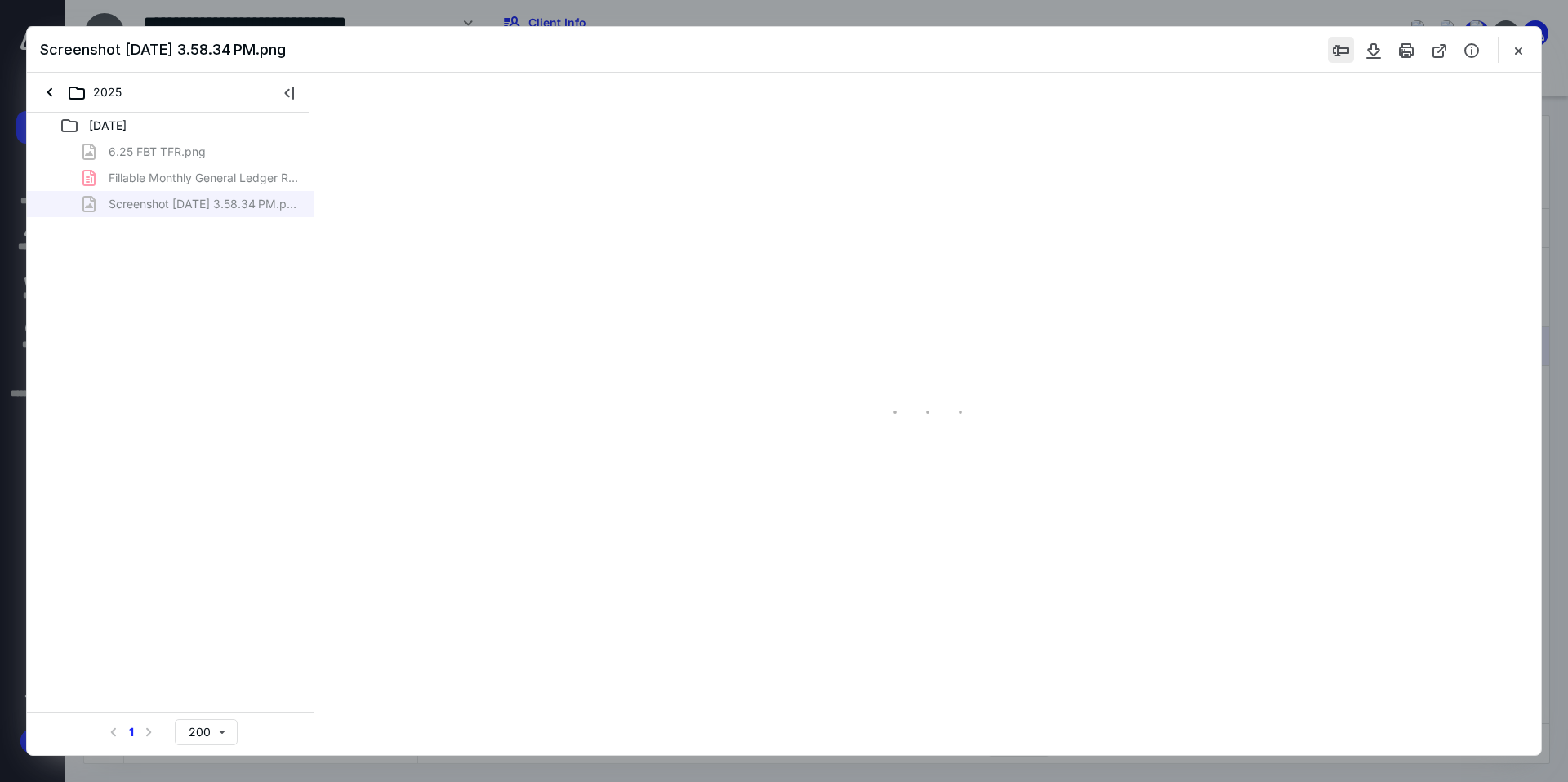 click at bounding box center [1341, 50] 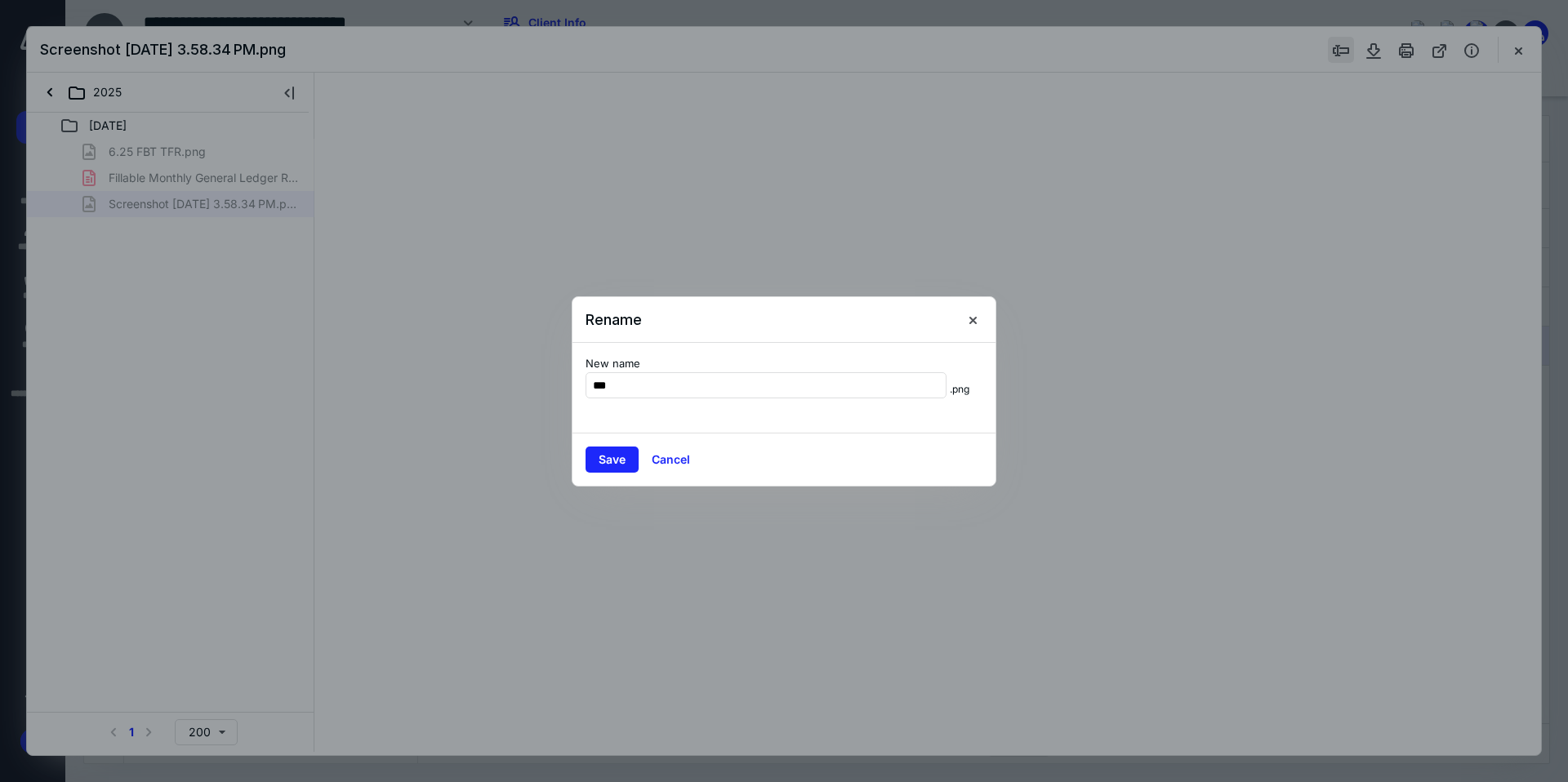 type on "****" 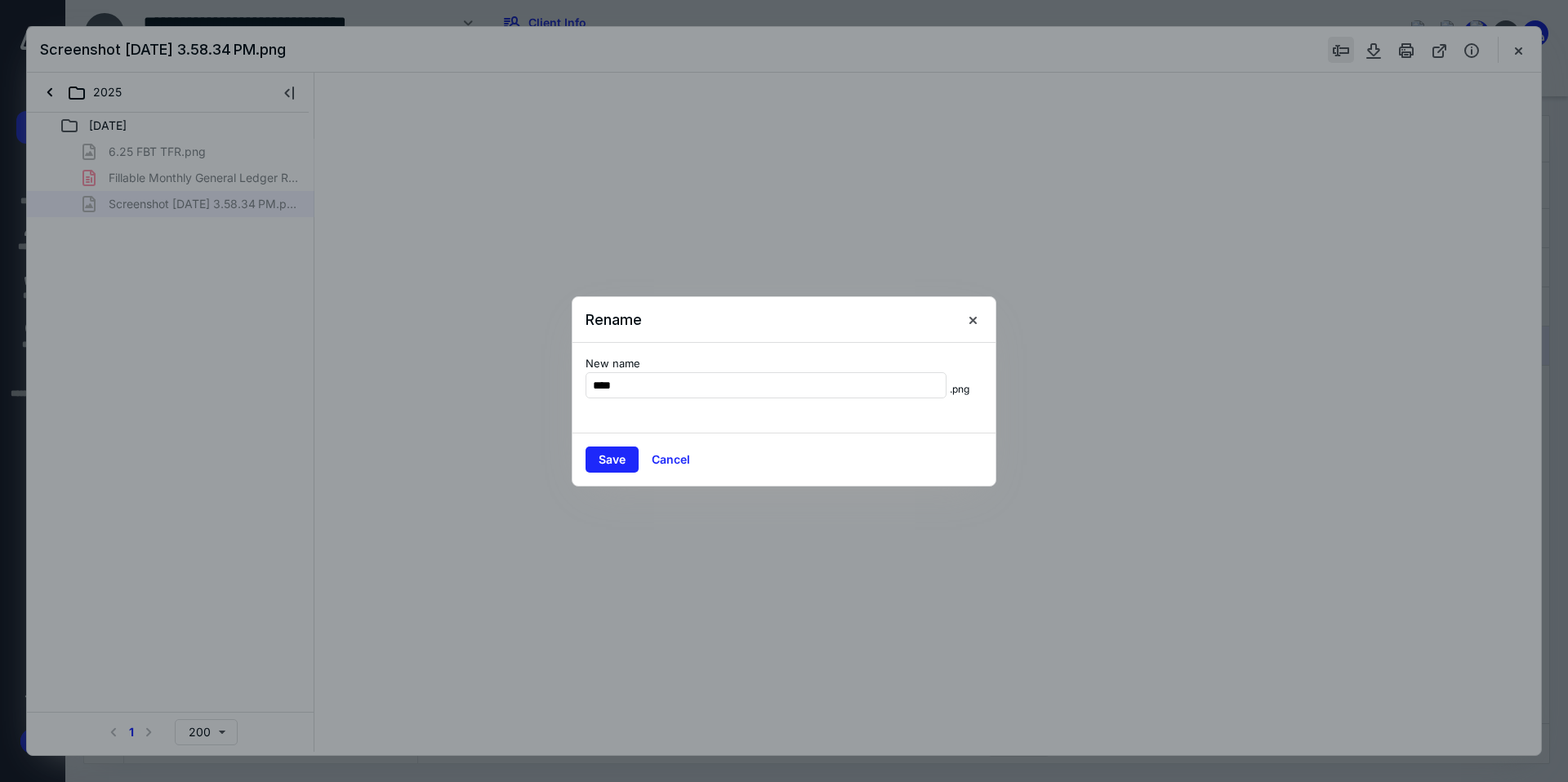 type on "241" 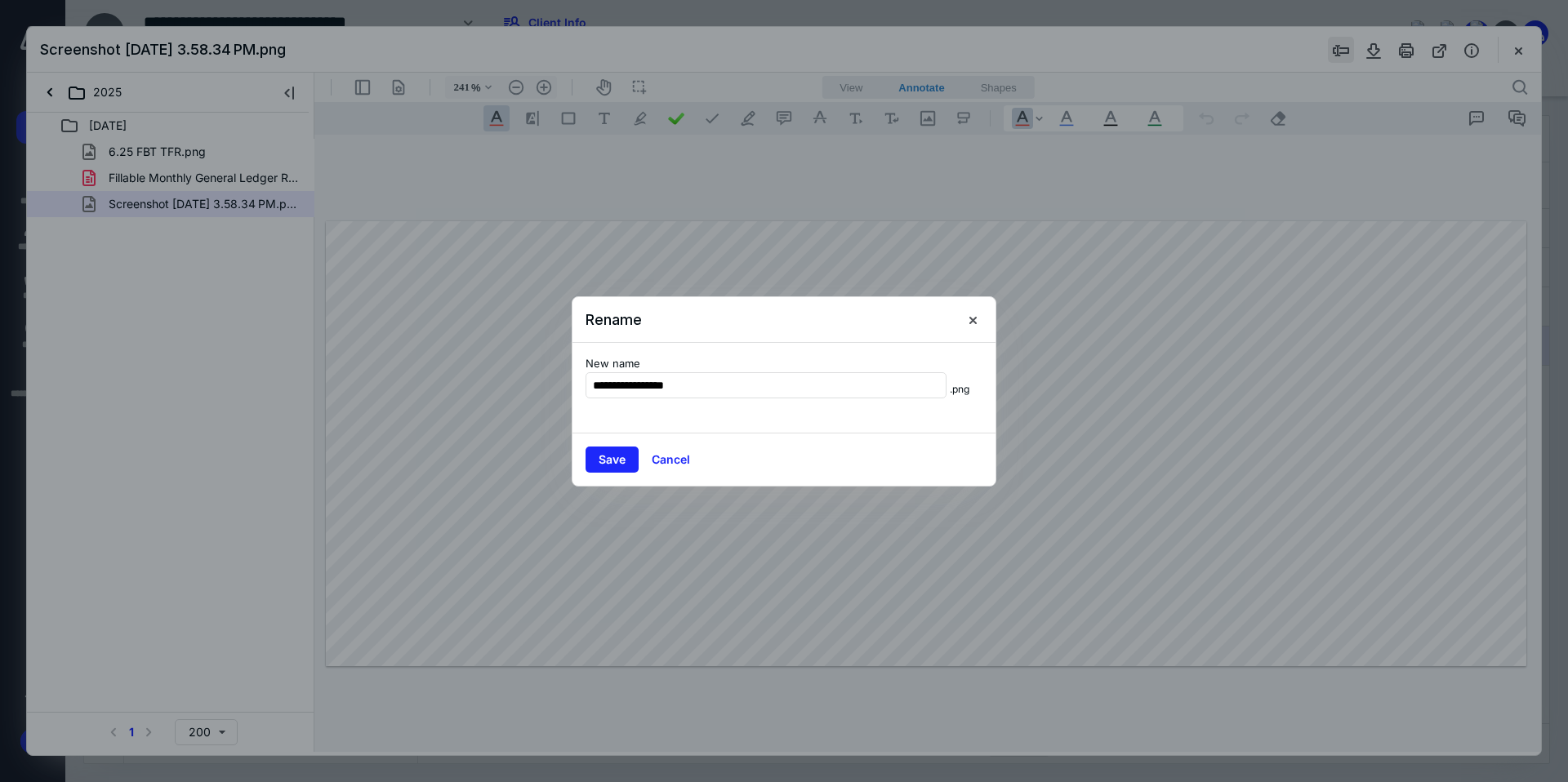 type on "**********" 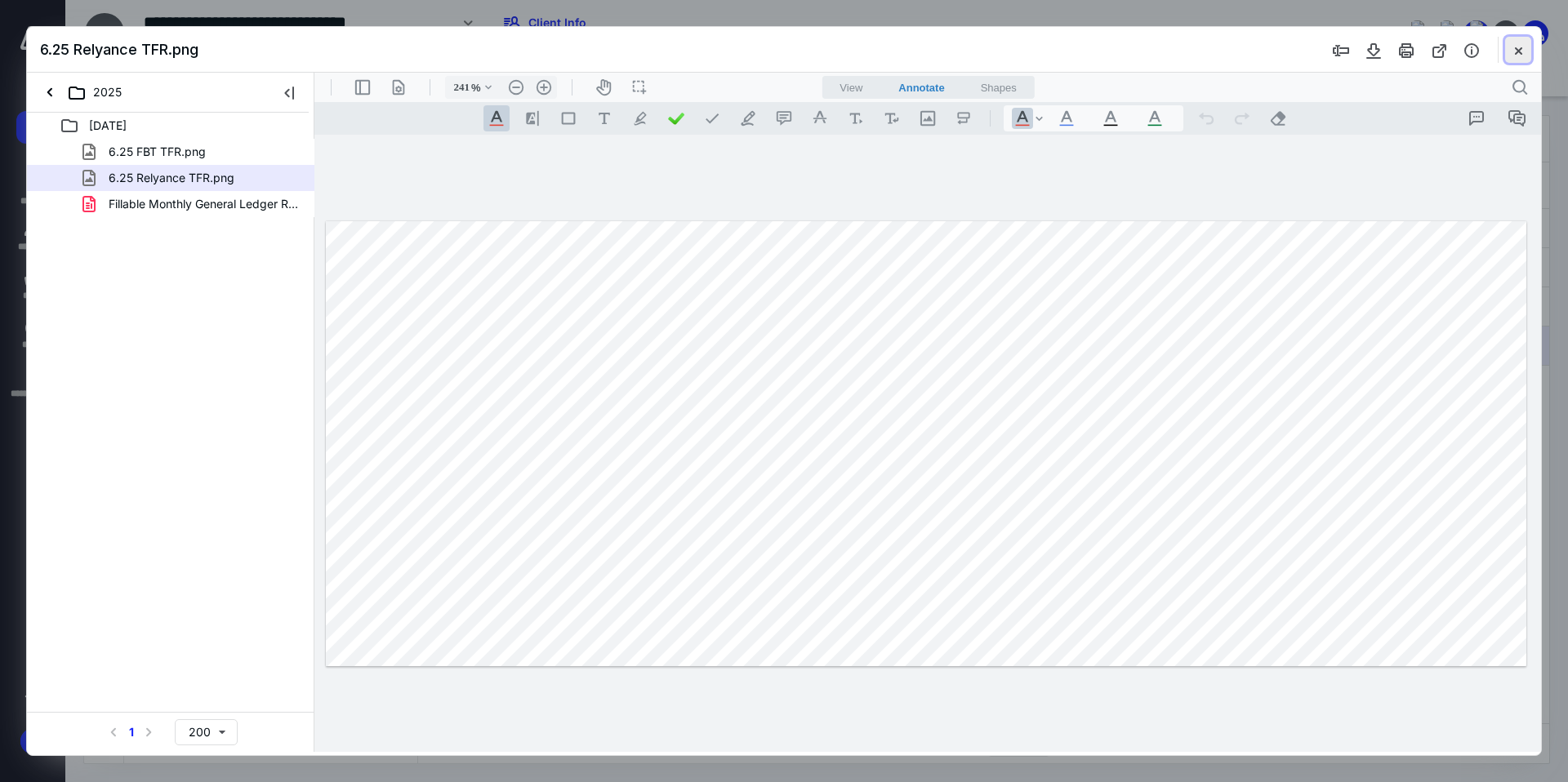 click at bounding box center [1518, 50] 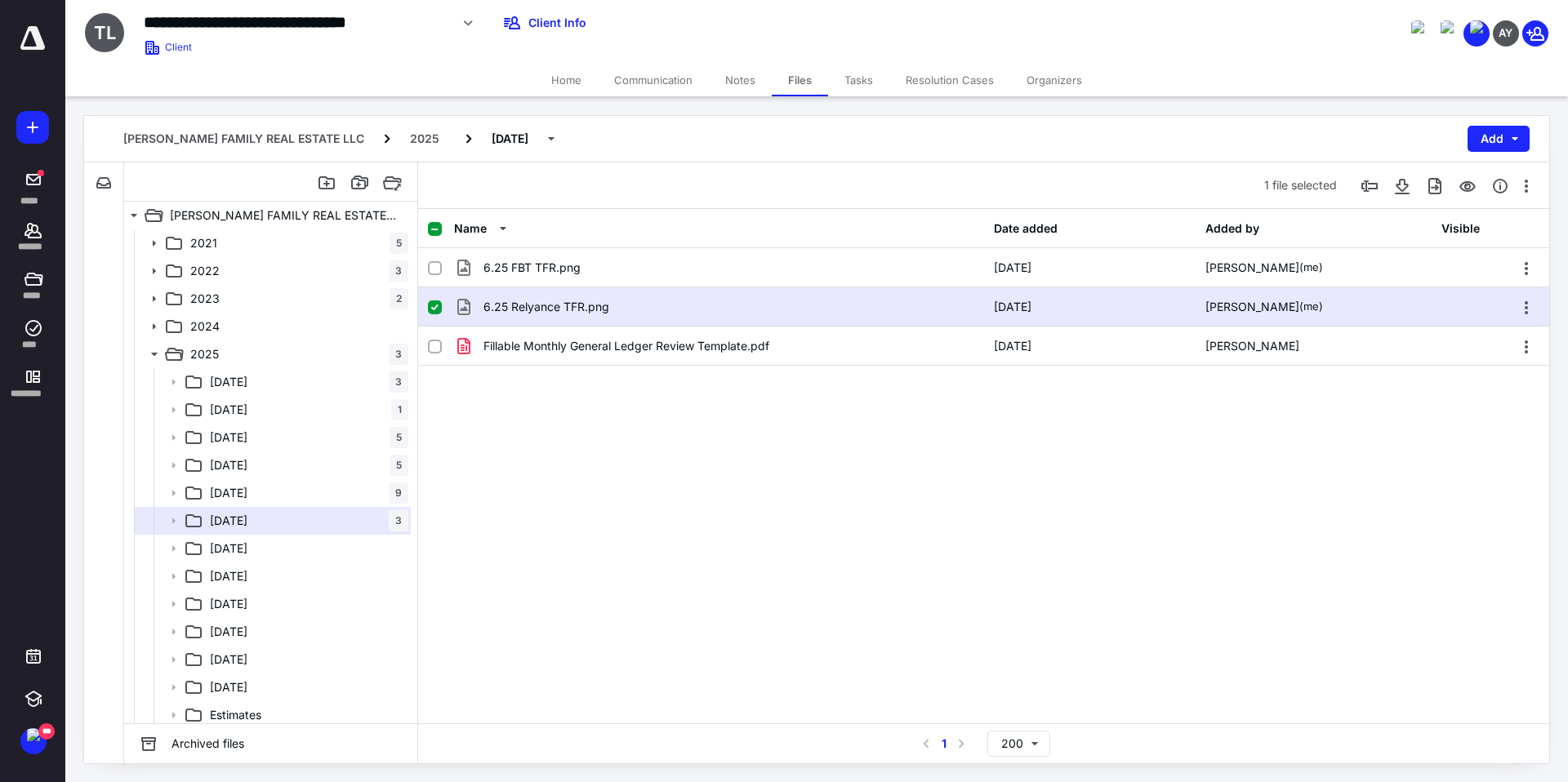 click on "6.25 FBT TFR.png 7/10/2025 Abby Trammell  (me) 6.25 Relyance TFR.png 7/10/2025 Abby Trammell  (me) Fillable Monthly General Ledger Review Template.pdf 7/1/2025 Brittany Hardin" at bounding box center (983, 371) 